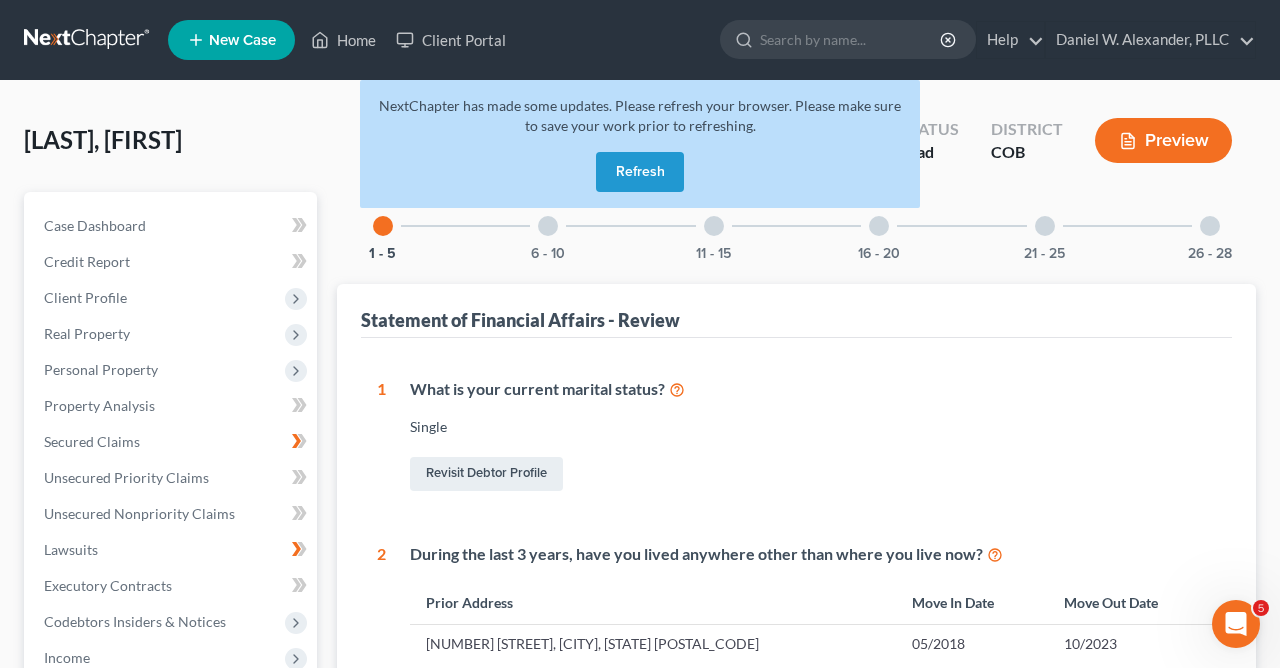 scroll, scrollTop: 0, scrollLeft: 0, axis: both 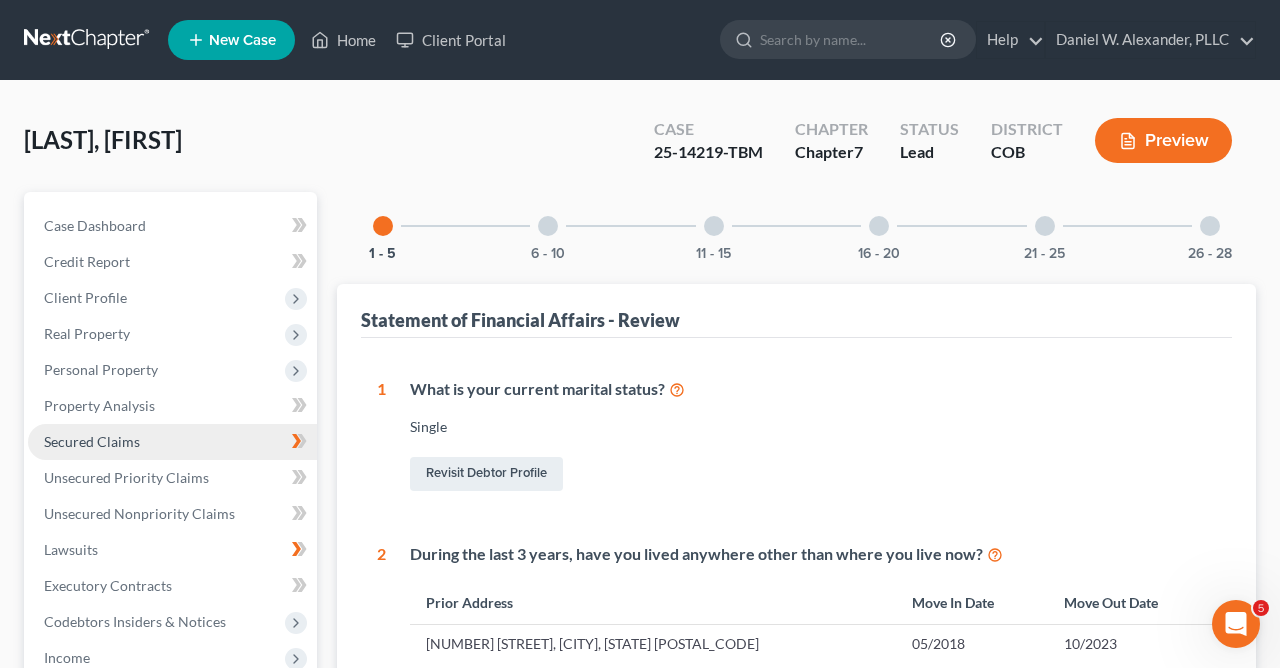 click on "Secured Claims" at bounding box center (172, 442) 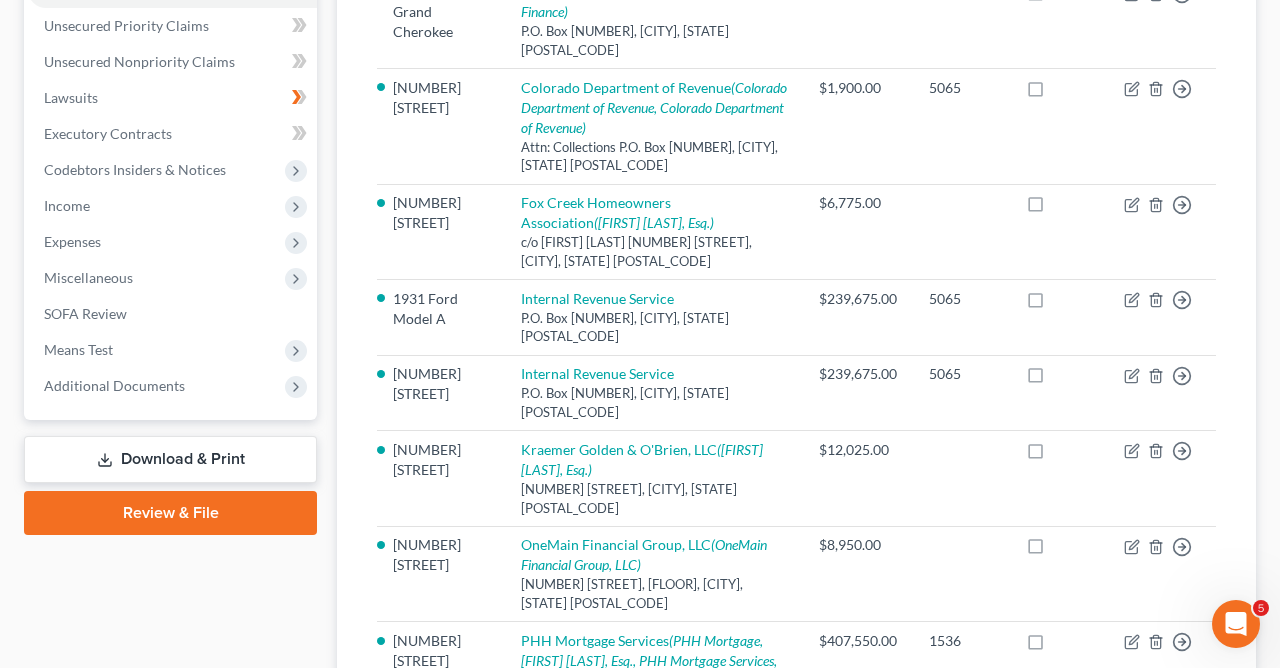 scroll, scrollTop: 455, scrollLeft: 0, axis: vertical 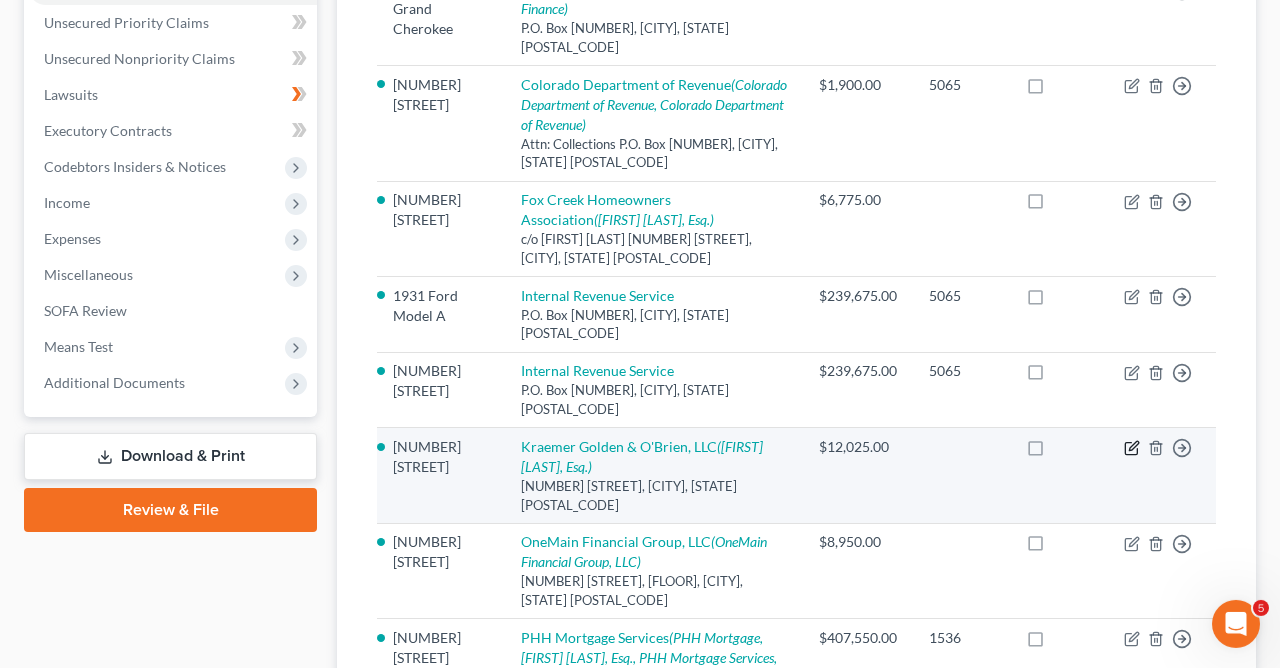 click 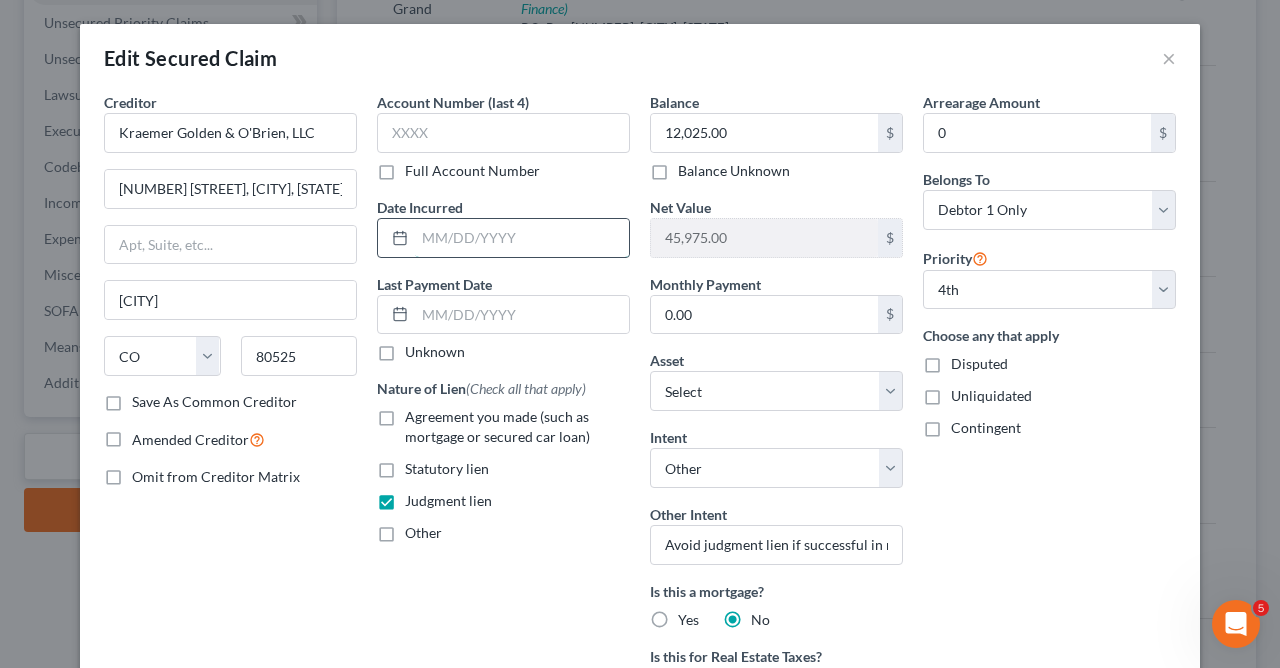 click at bounding box center [522, 238] 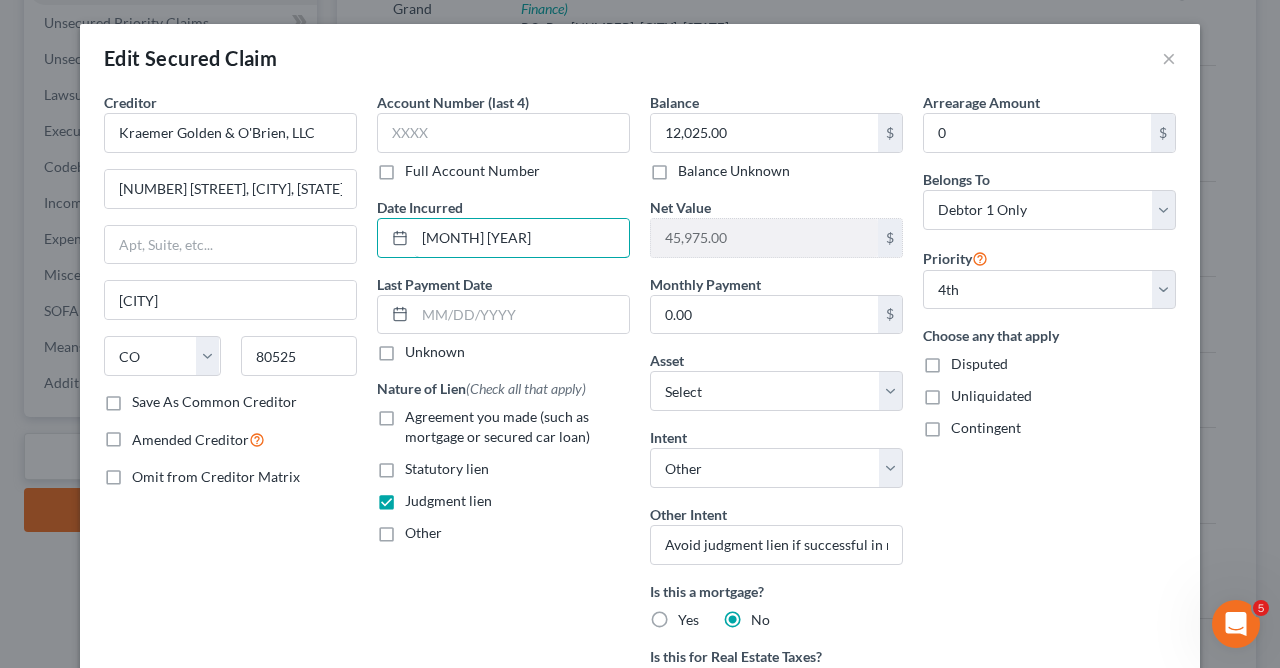 type on "[MONTH] [YEAR]" 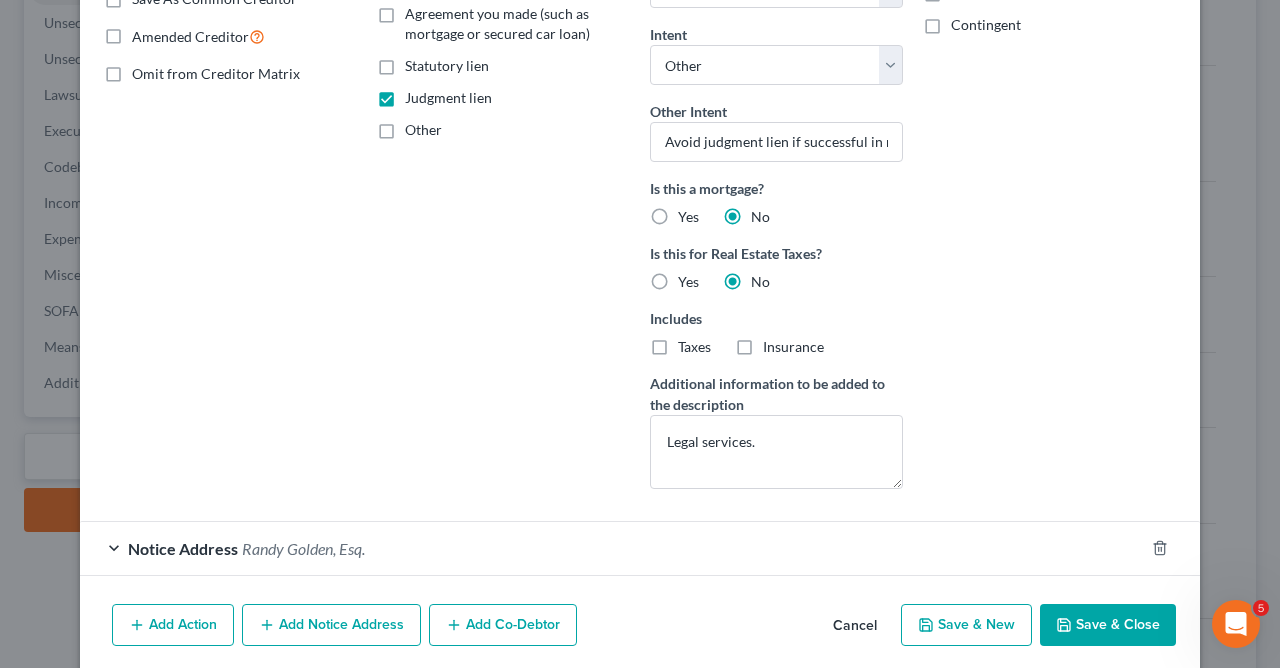 scroll, scrollTop: 418, scrollLeft: 0, axis: vertical 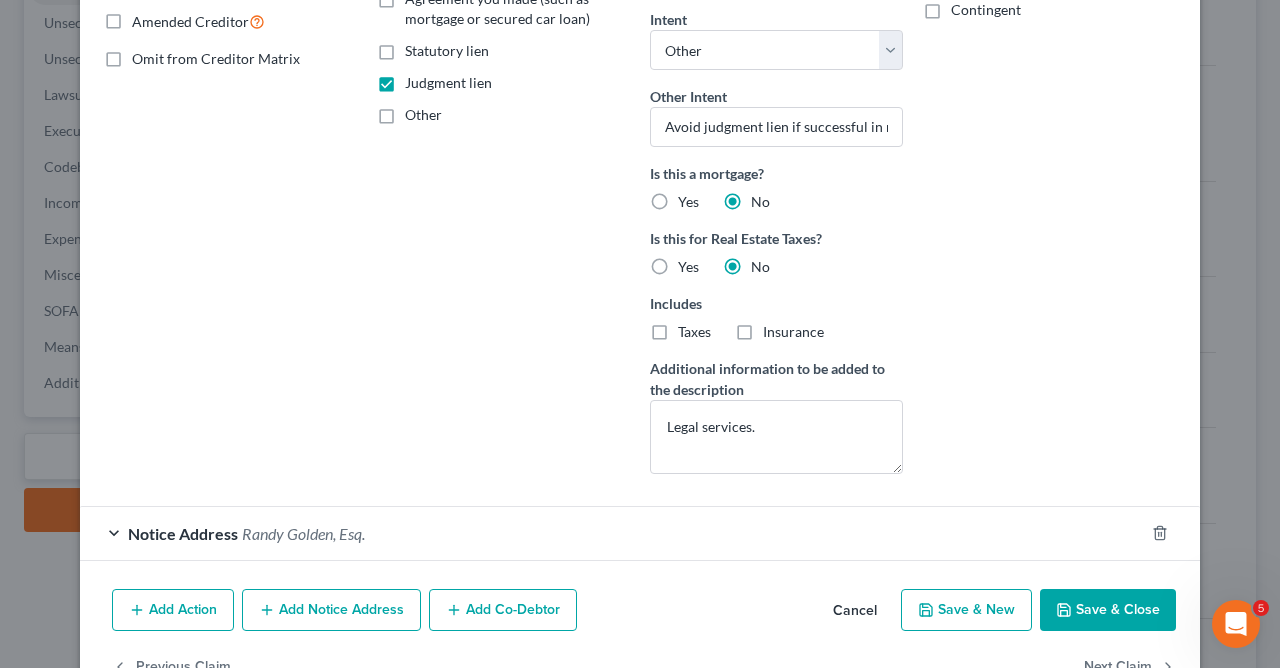 click on "Save & Close" at bounding box center [1108, 610] 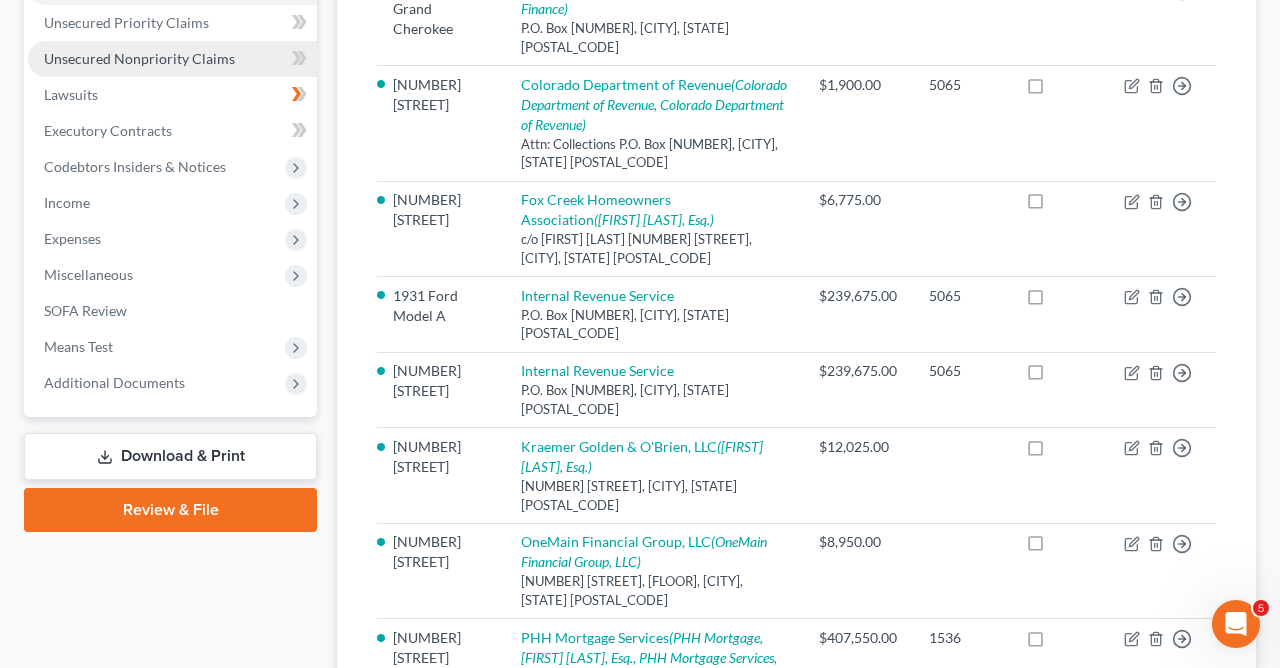 click on "Unsecured Nonpriority Claims" at bounding box center [139, 58] 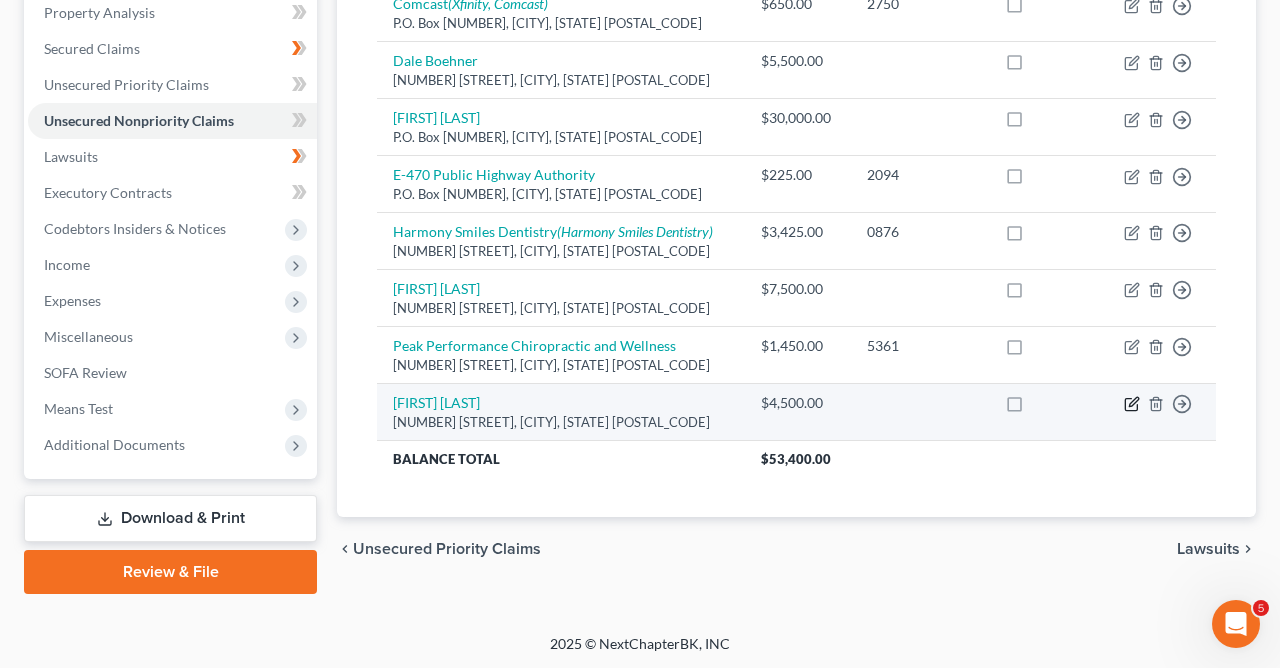 click 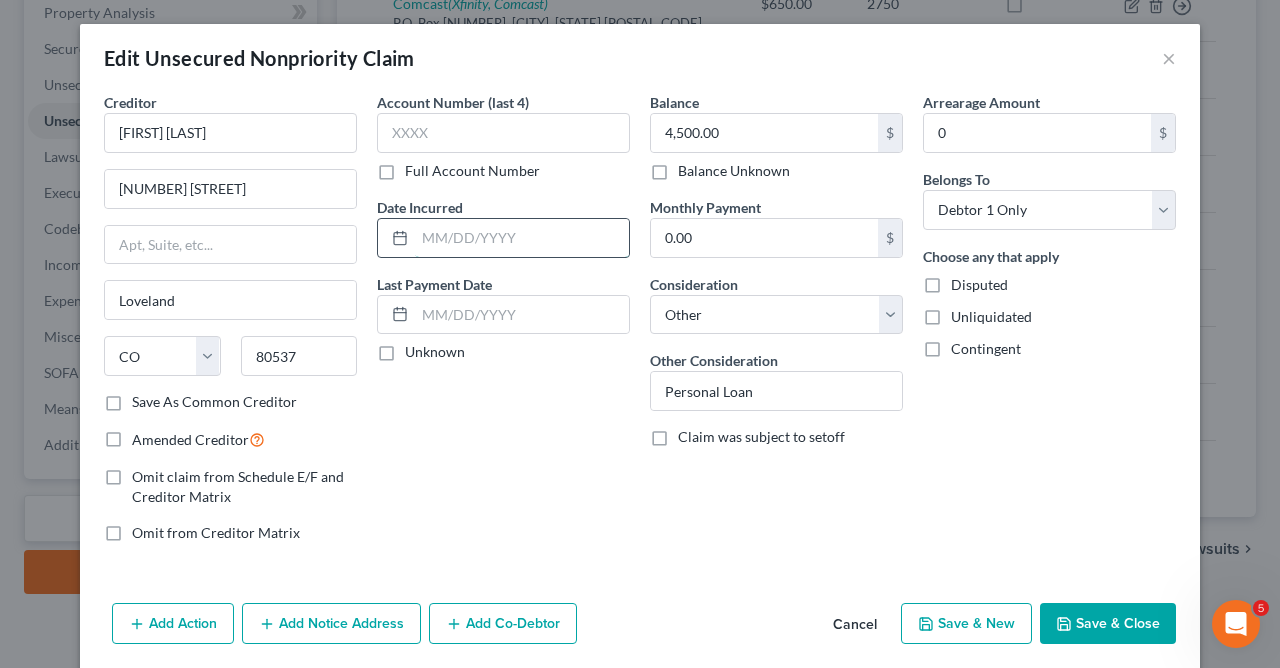click at bounding box center [522, 238] 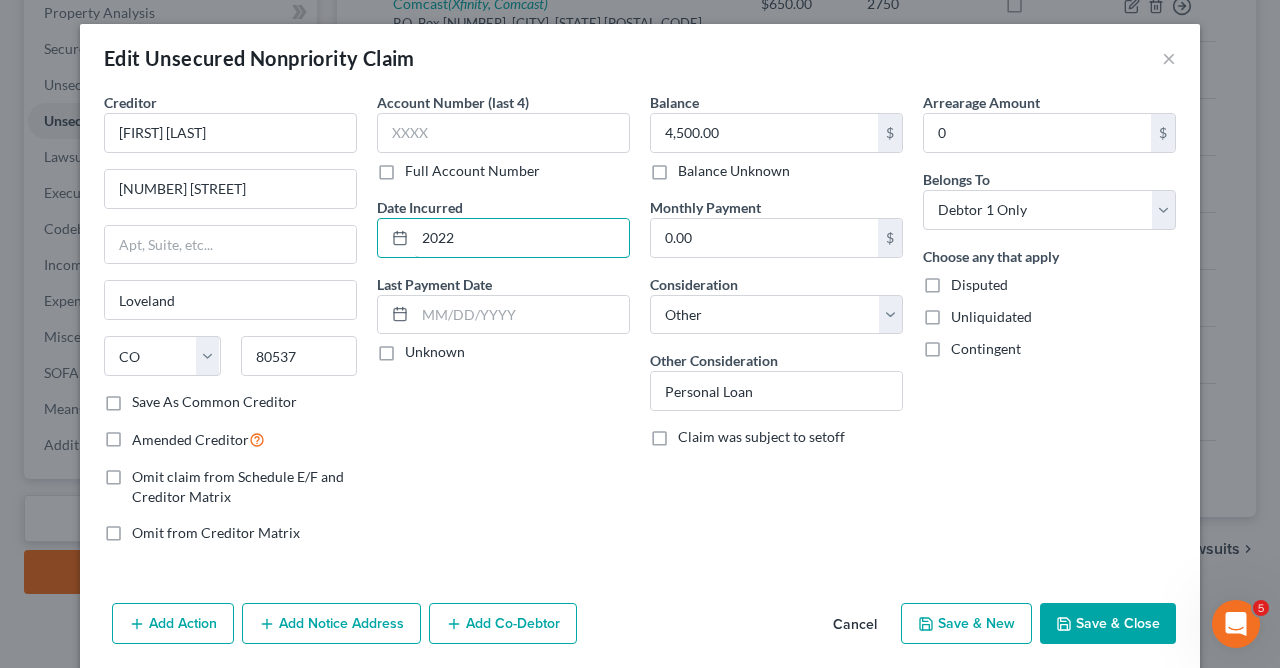 type on "2022" 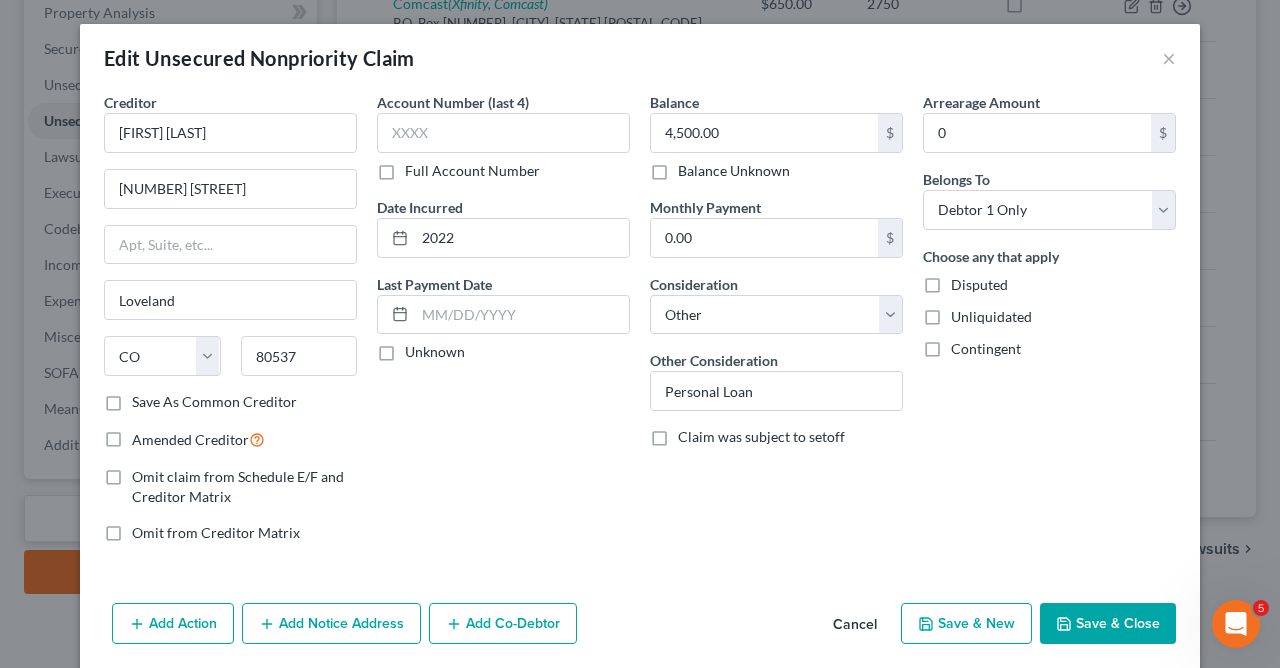 click on "Save & Close" at bounding box center [1108, 624] 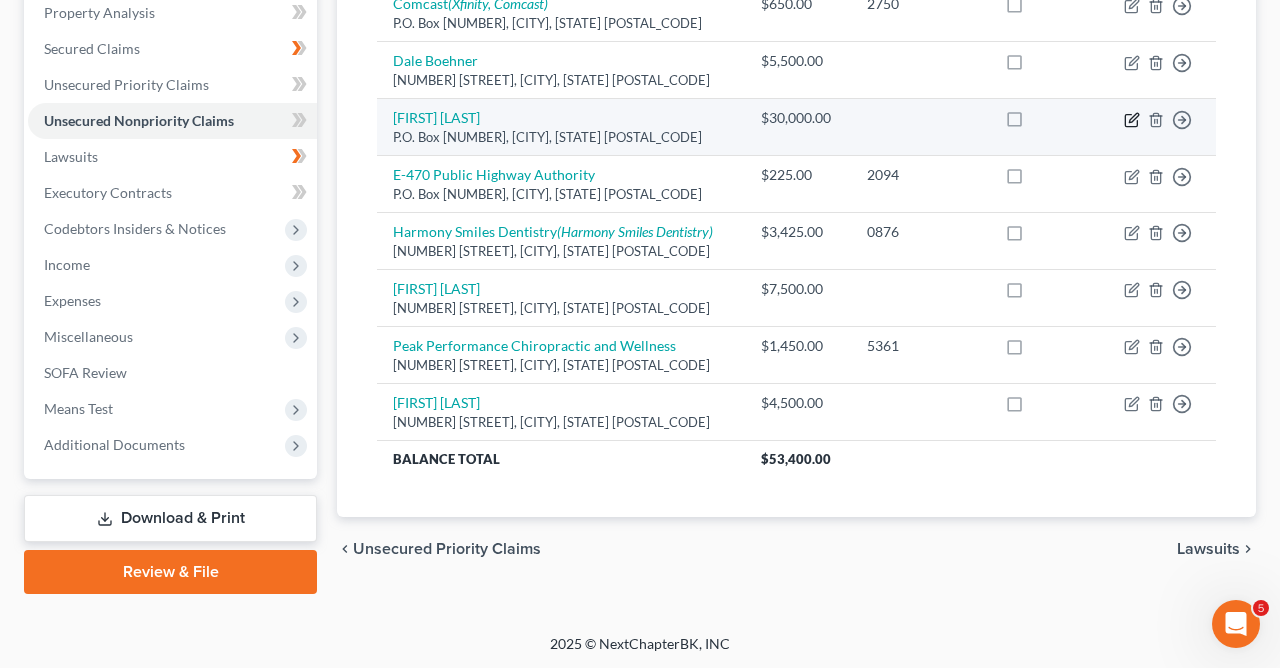 click 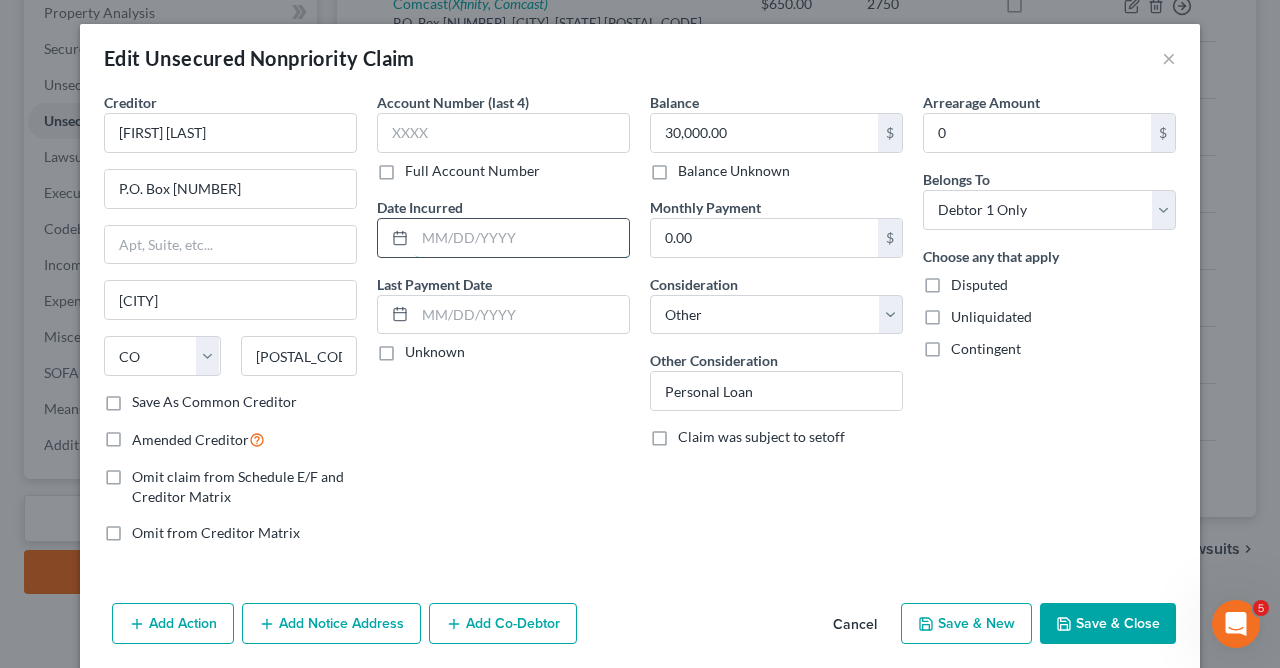 click at bounding box center (522, 238) 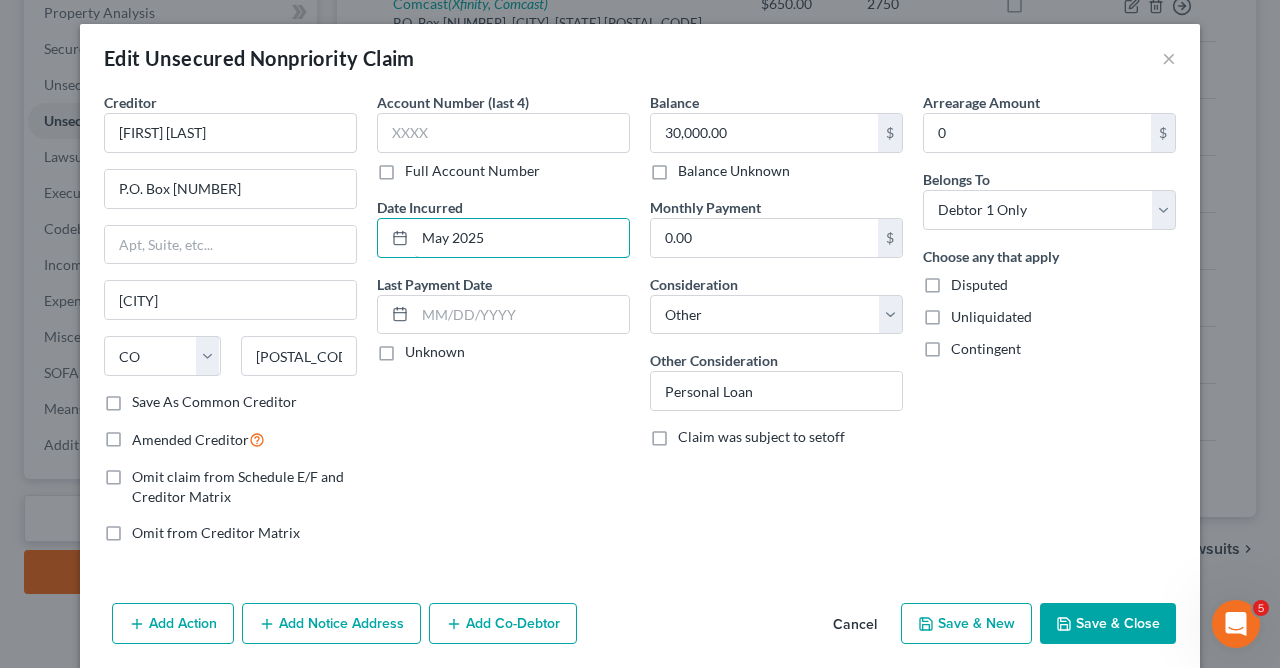 type on "May 2025" 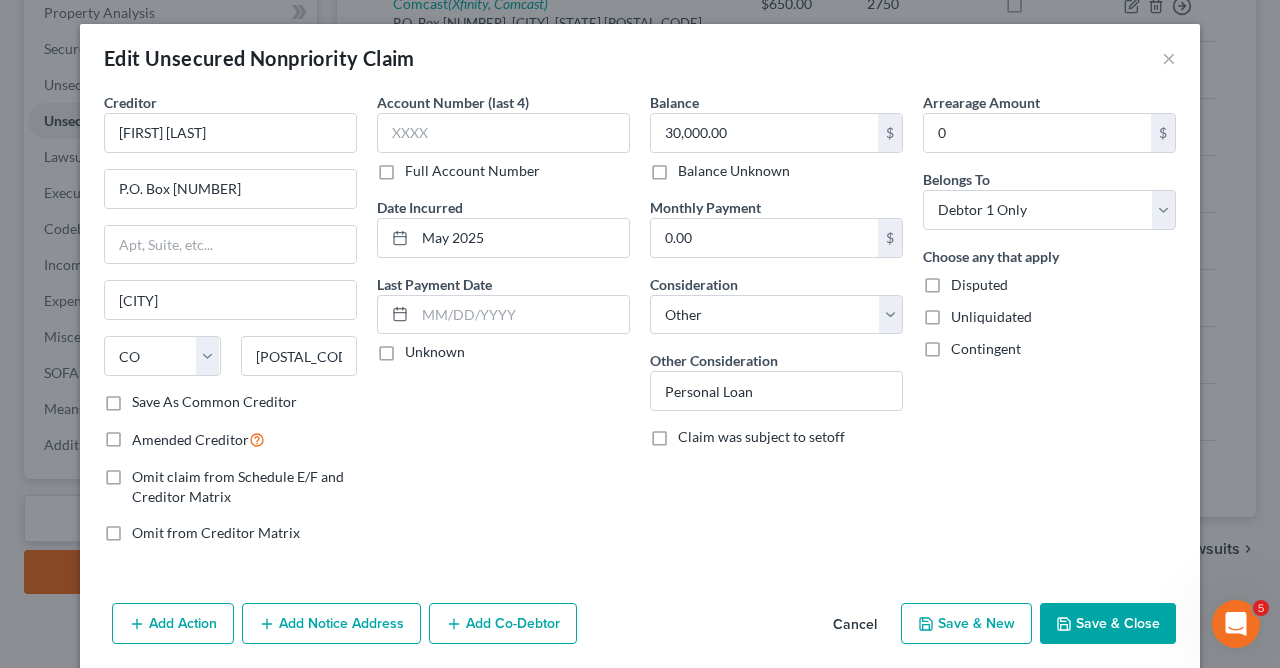 click on "Save & Close" at bounding box center [1108, 624] 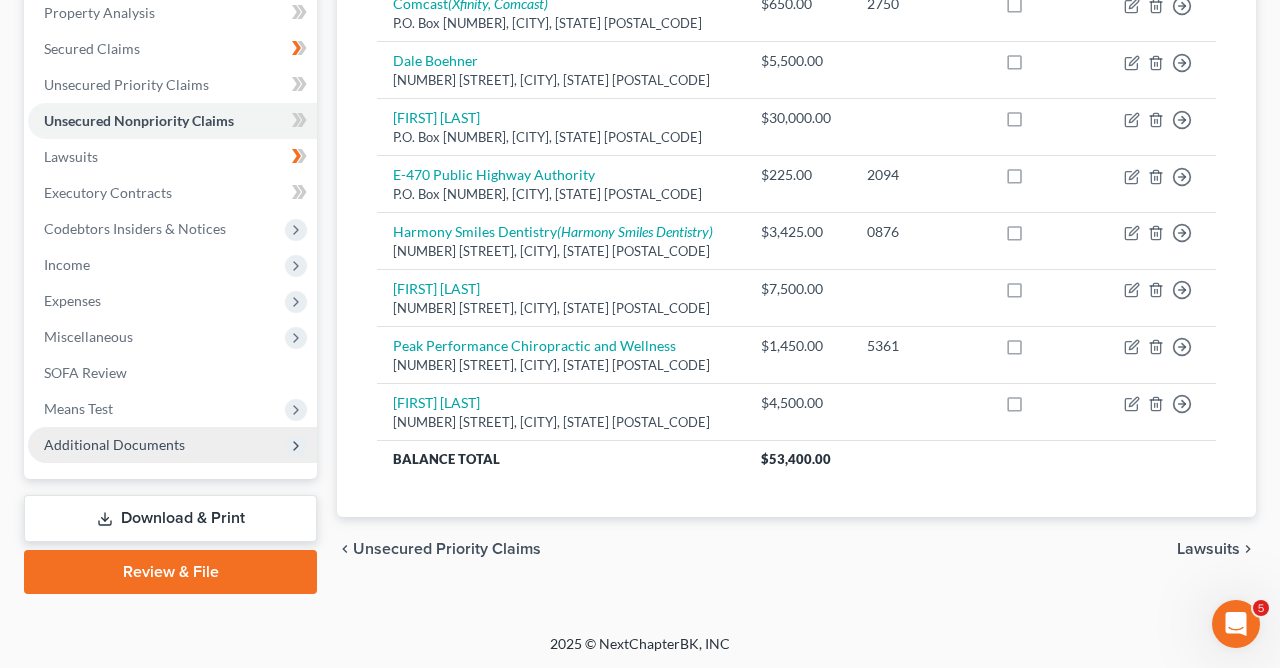 click on "Additional Documents" at bounding box center [114, 444] 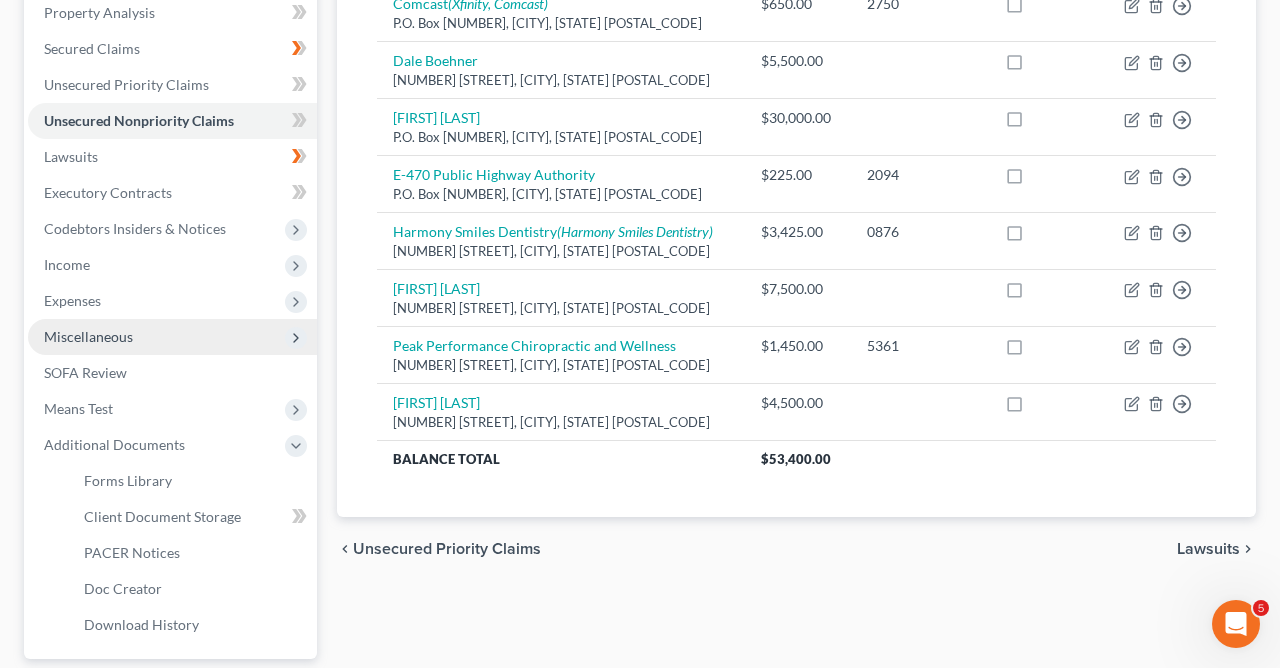 click 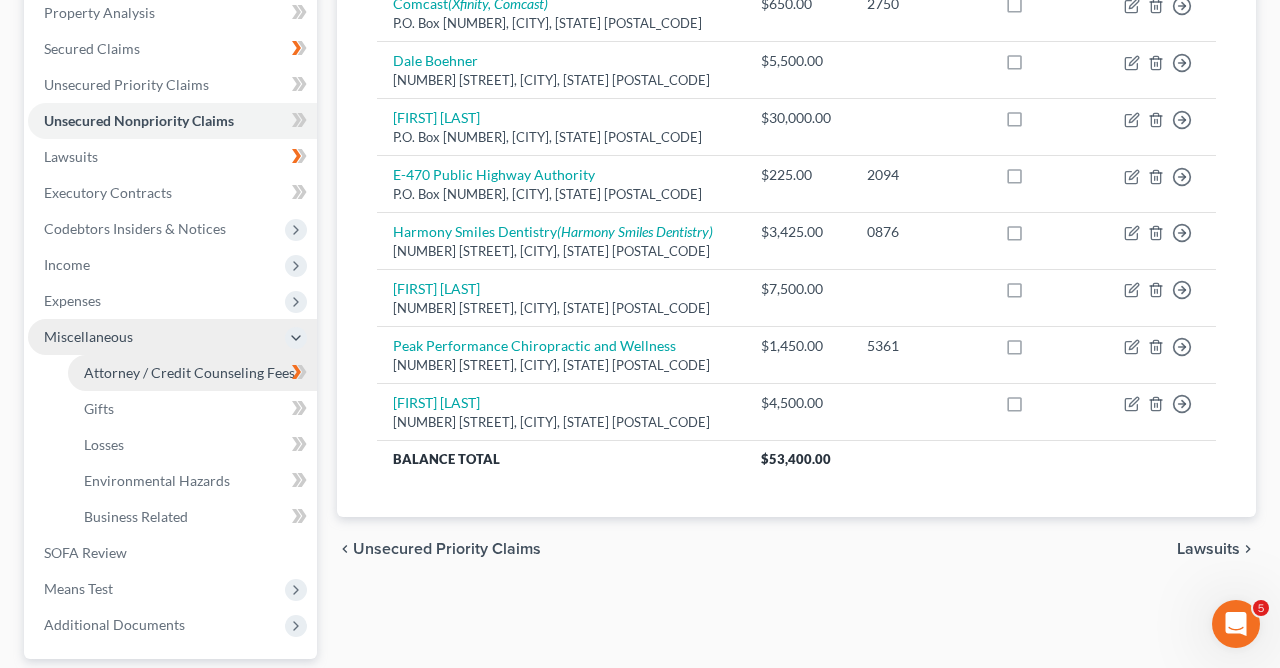 click on "Attorney / Credit Counseling Fees" at bounding box center (189, 372) 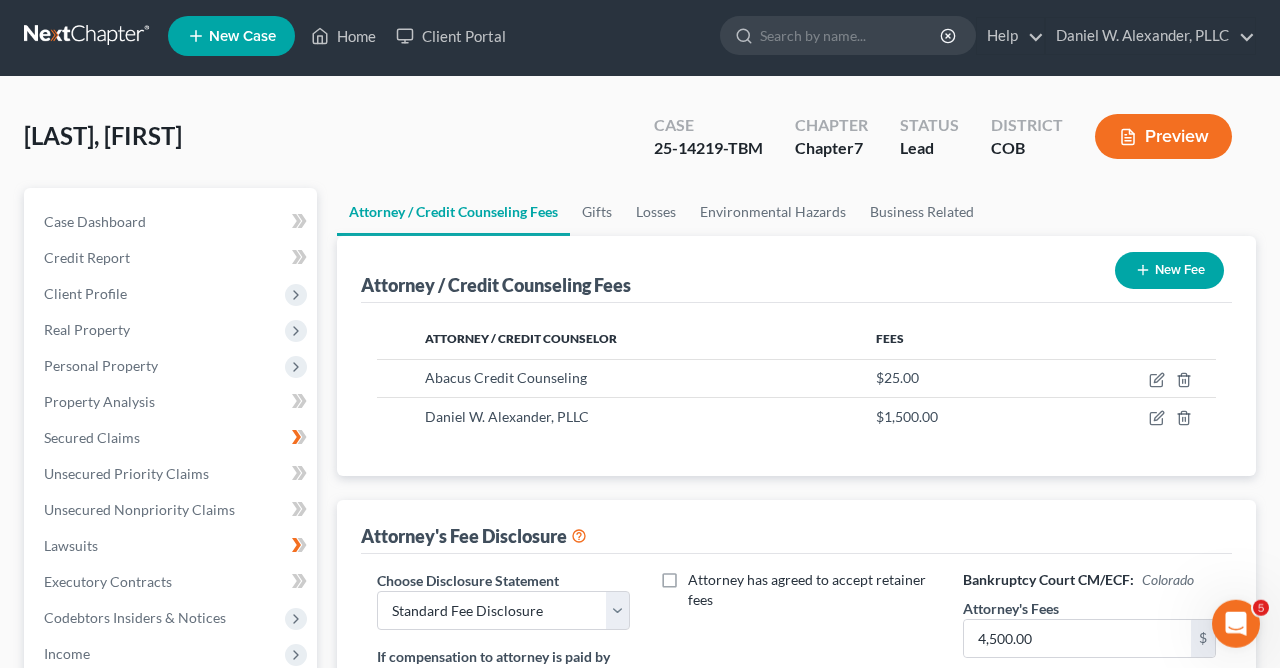 scroll, scrollTop: 0, scrollLeft: 0, axis: both 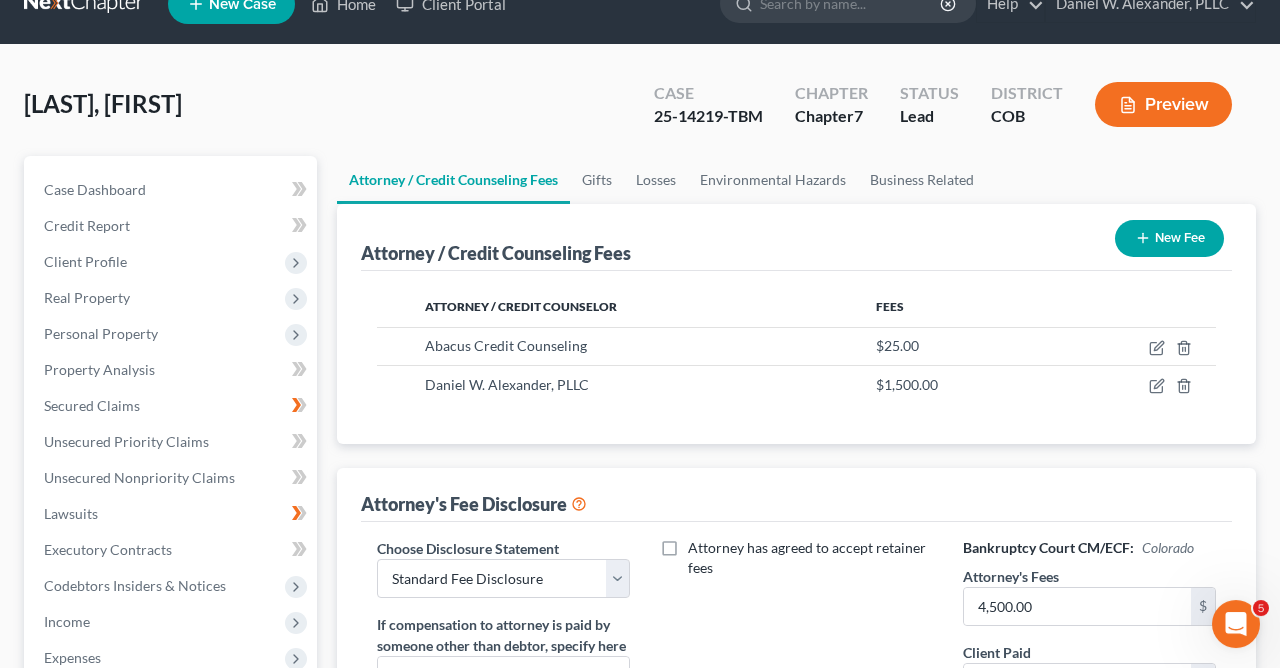 click on "Preview" at bounding box center (1163, 104) 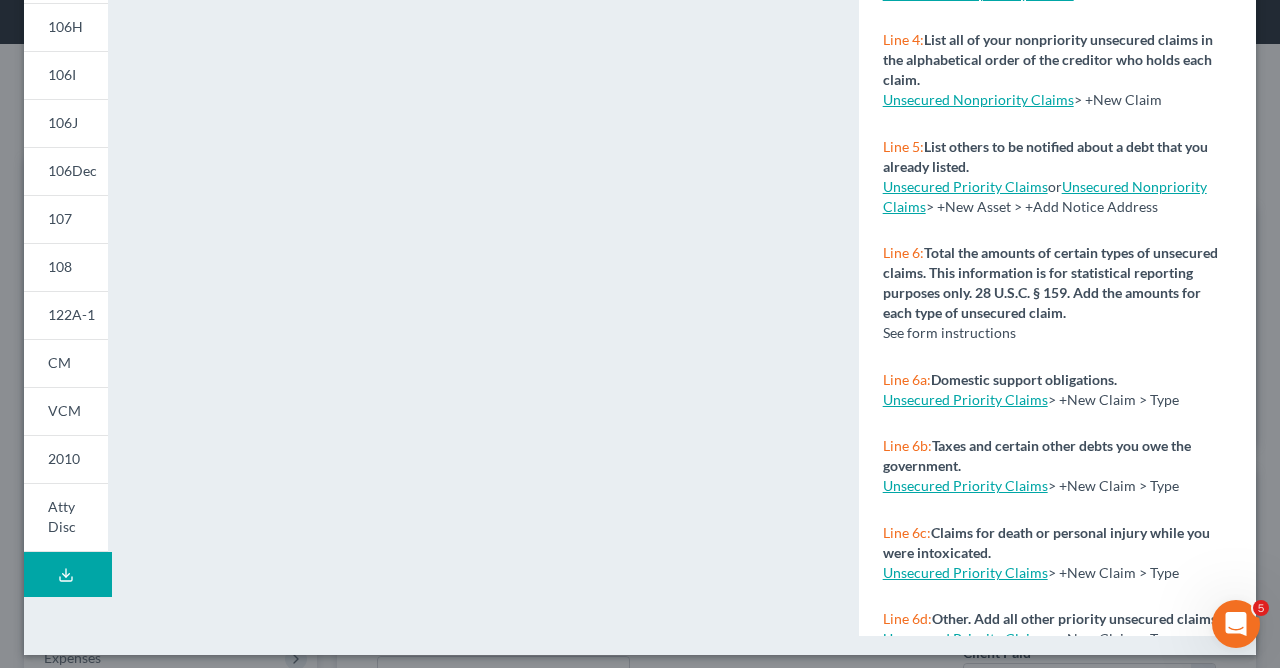 scroll, scrollTop: 451, scrollLeft: 0, axis: vertical 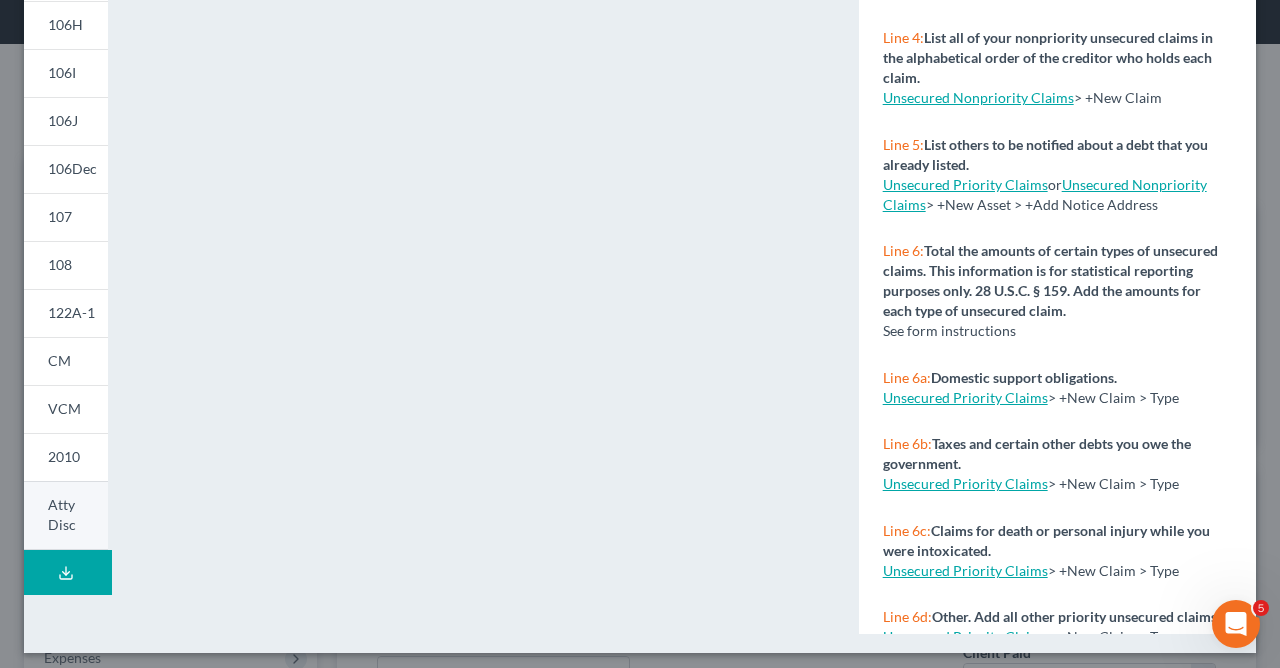 click on "Atty Disc" at bounding box center (66, 515) 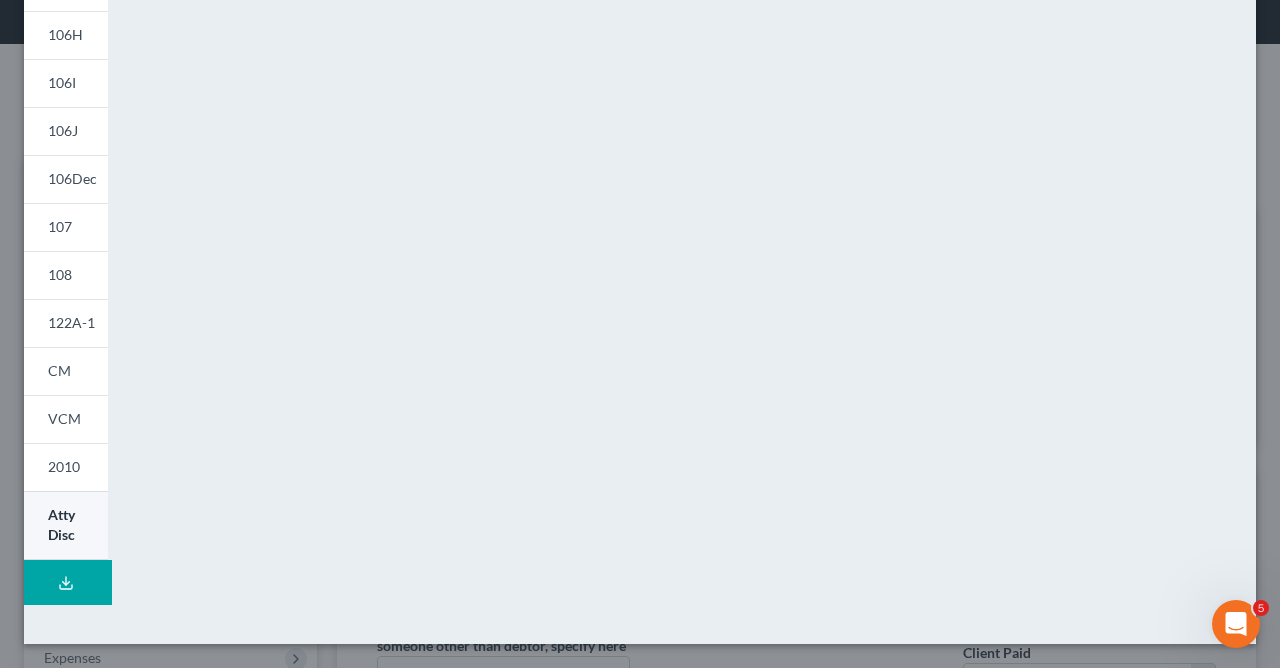 scroll, scrollTop: 442, scrollLeft: 0, axis: vertical 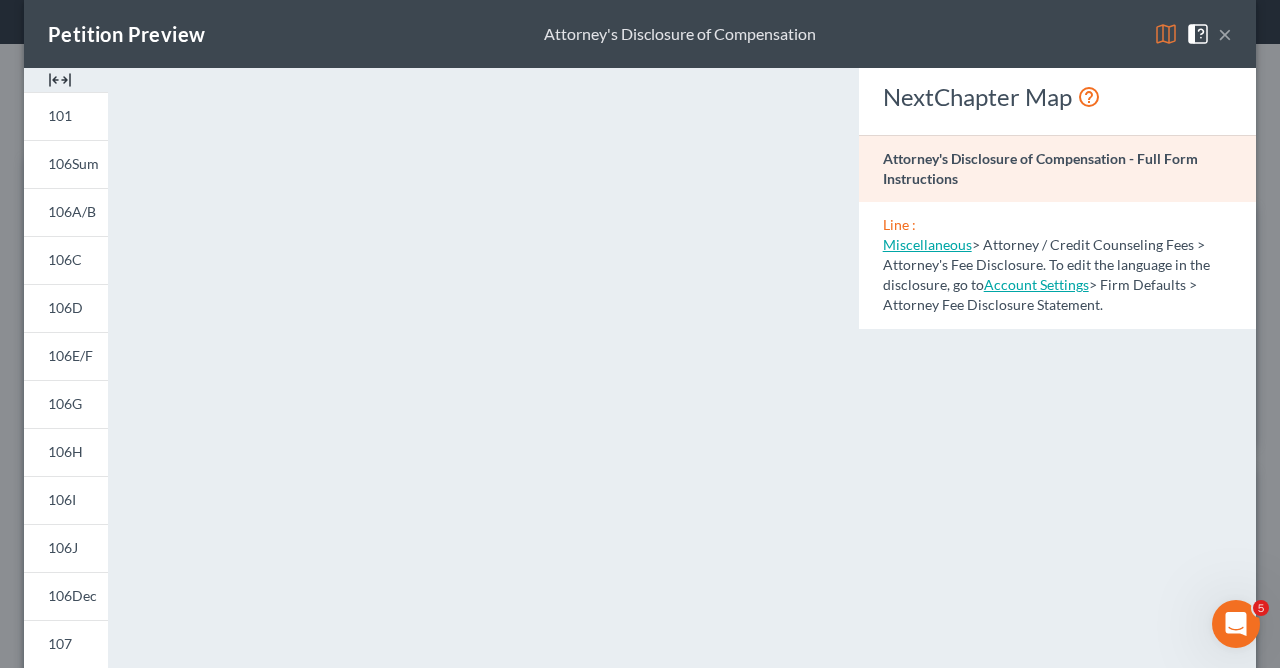click on "×" at bounding box center [1225, 34] 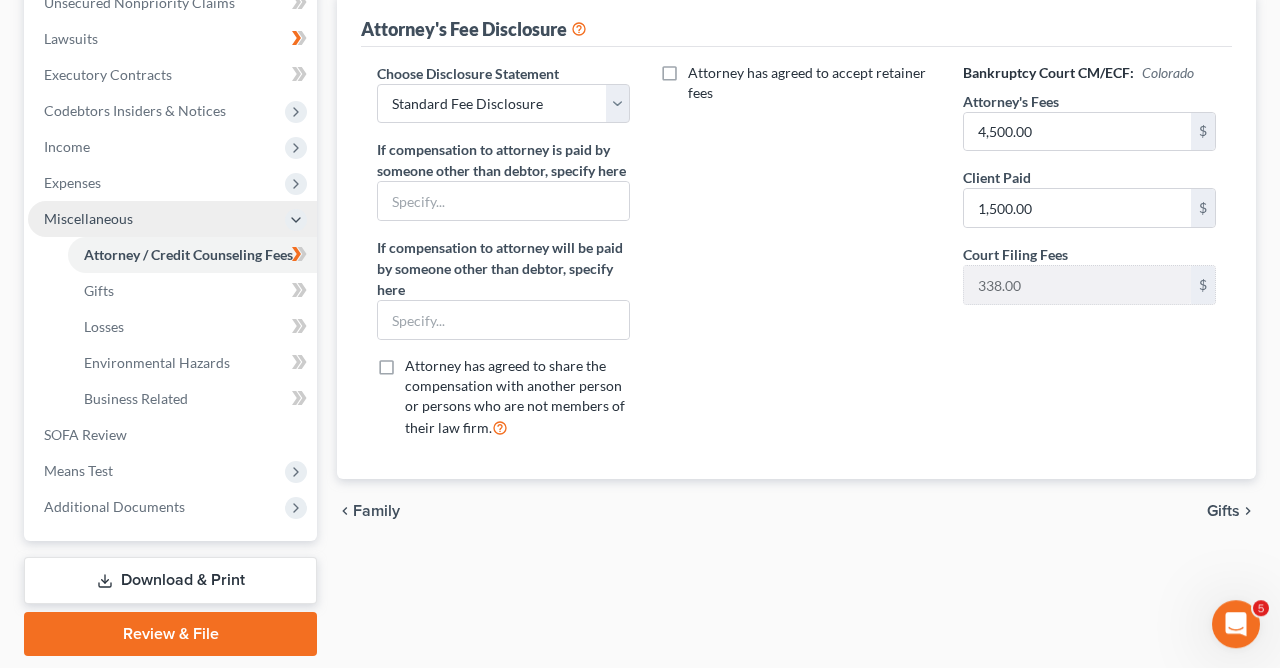 scroll, scrollTop: 573, scrollLeft: 0, axis: vertical 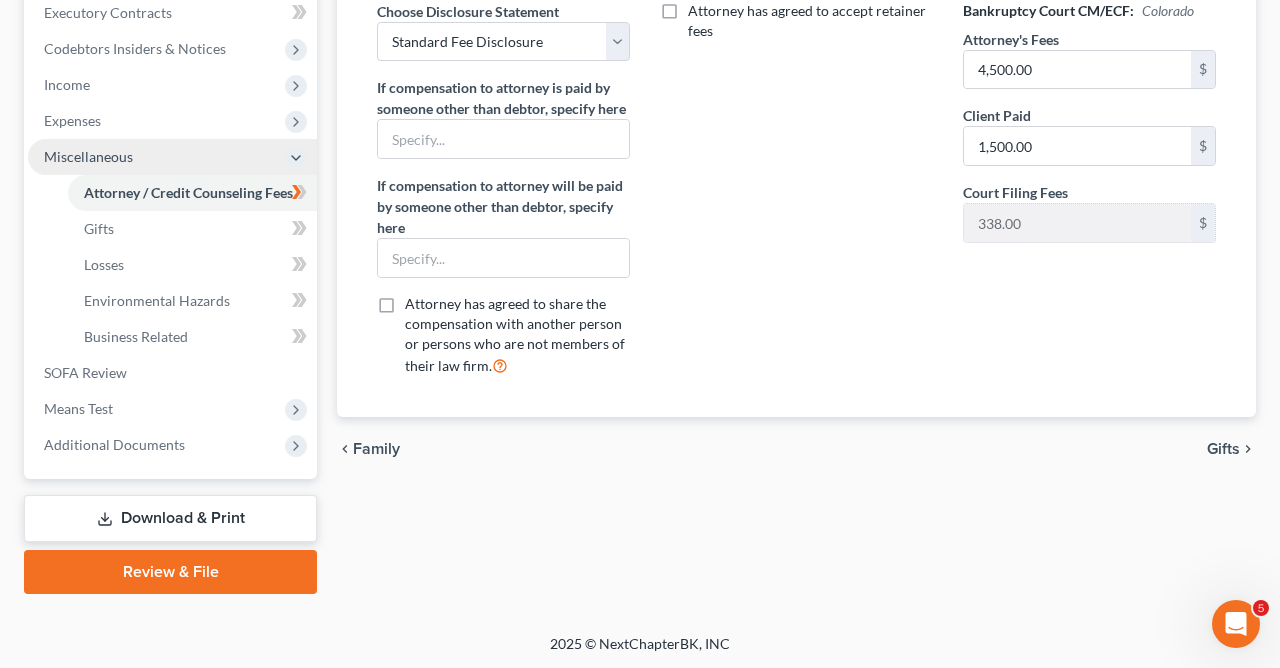 click on "Download & Print" at bounding box center [170, 518] 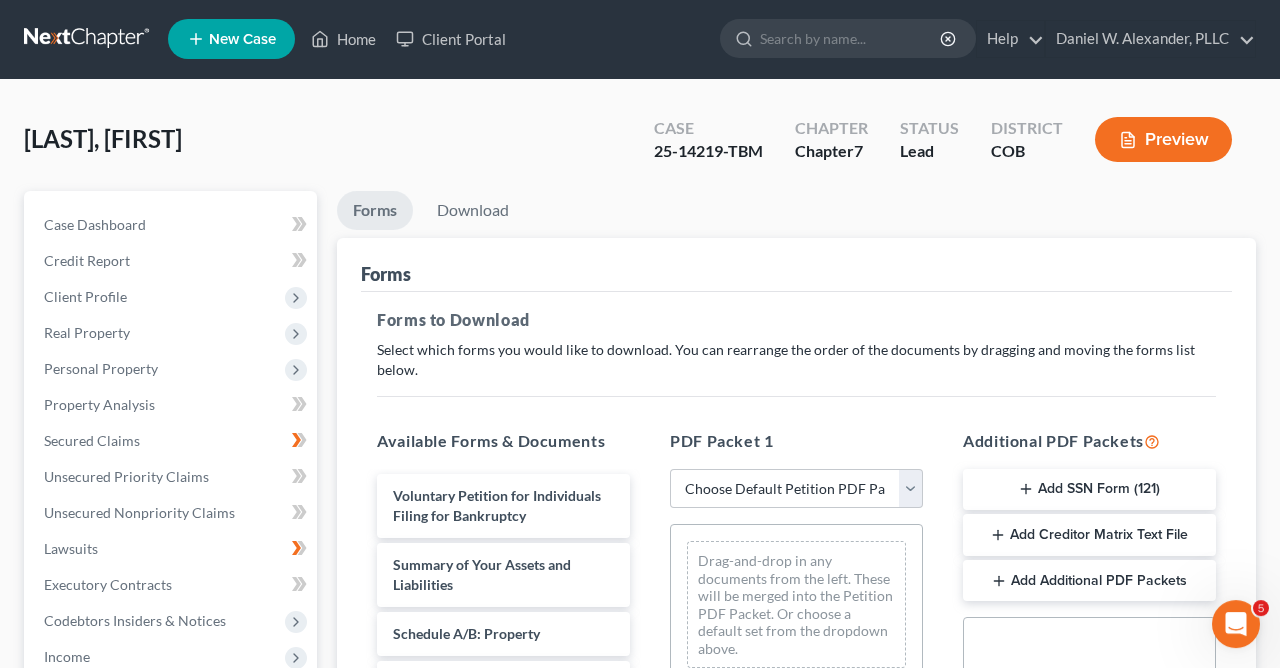 scroll, scrollTop: 0, scrollLeft: 0, axis: both 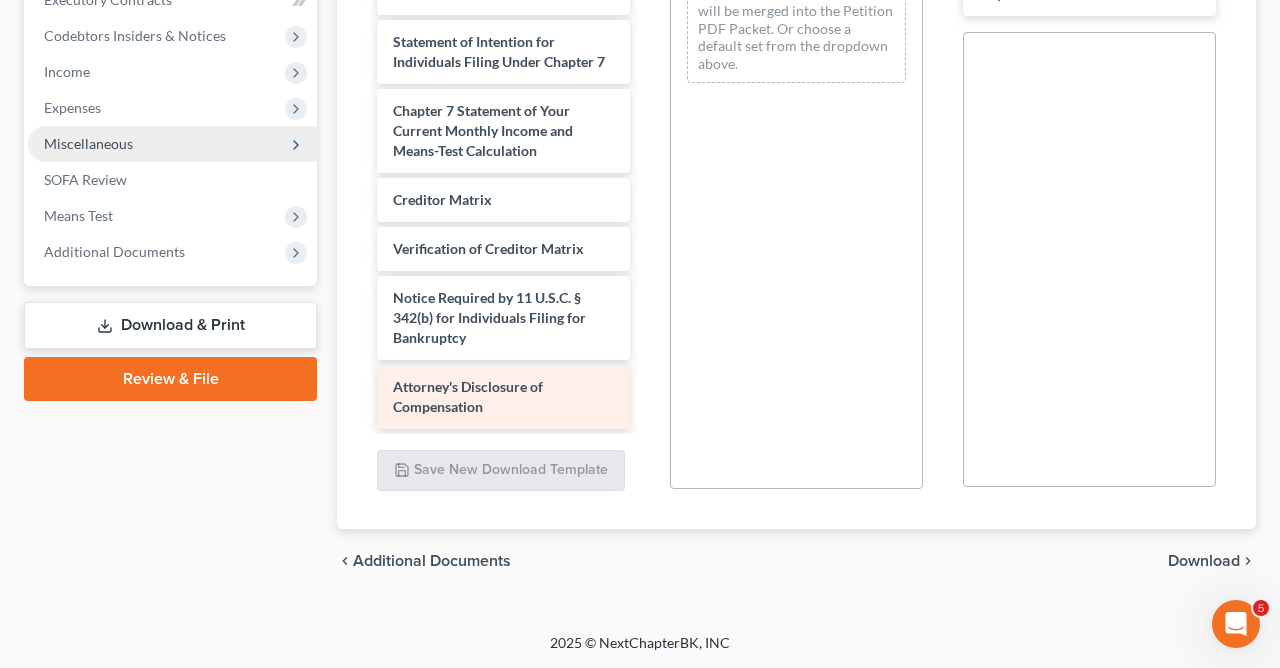 click on "Attorney's Disclosure of Compensation" at bounding box center (503, 397) 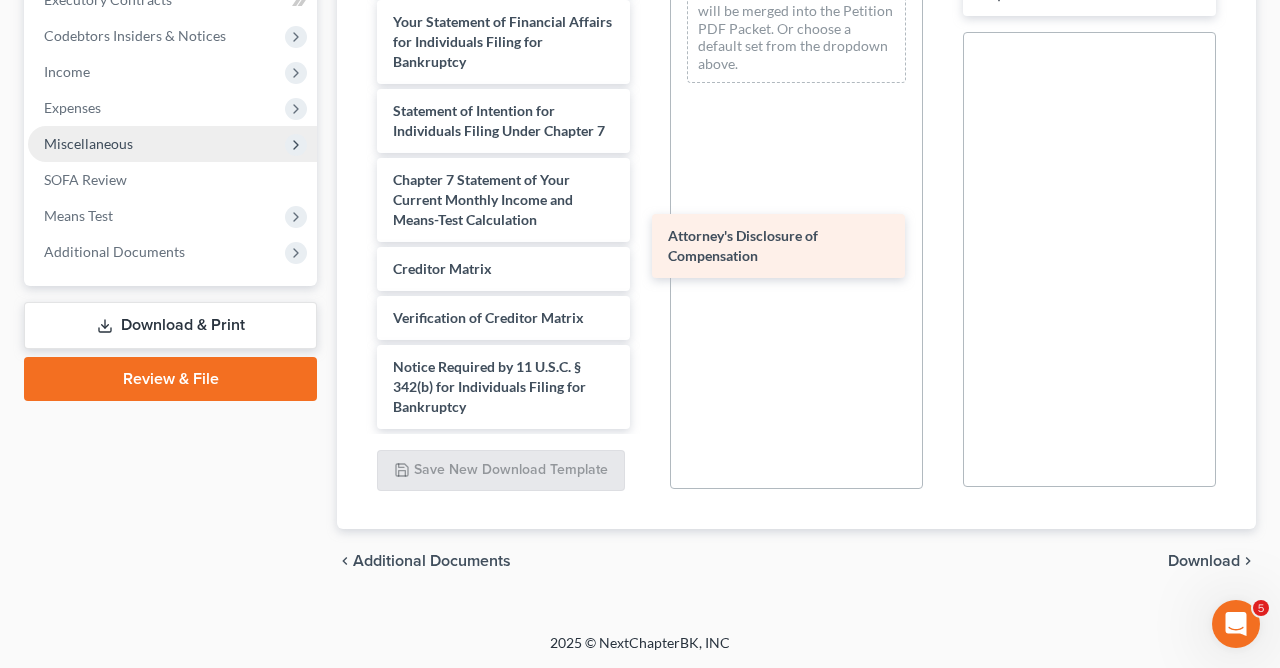 scroll, scrollTop: 568, scrollLeft: 0, axis: vertical 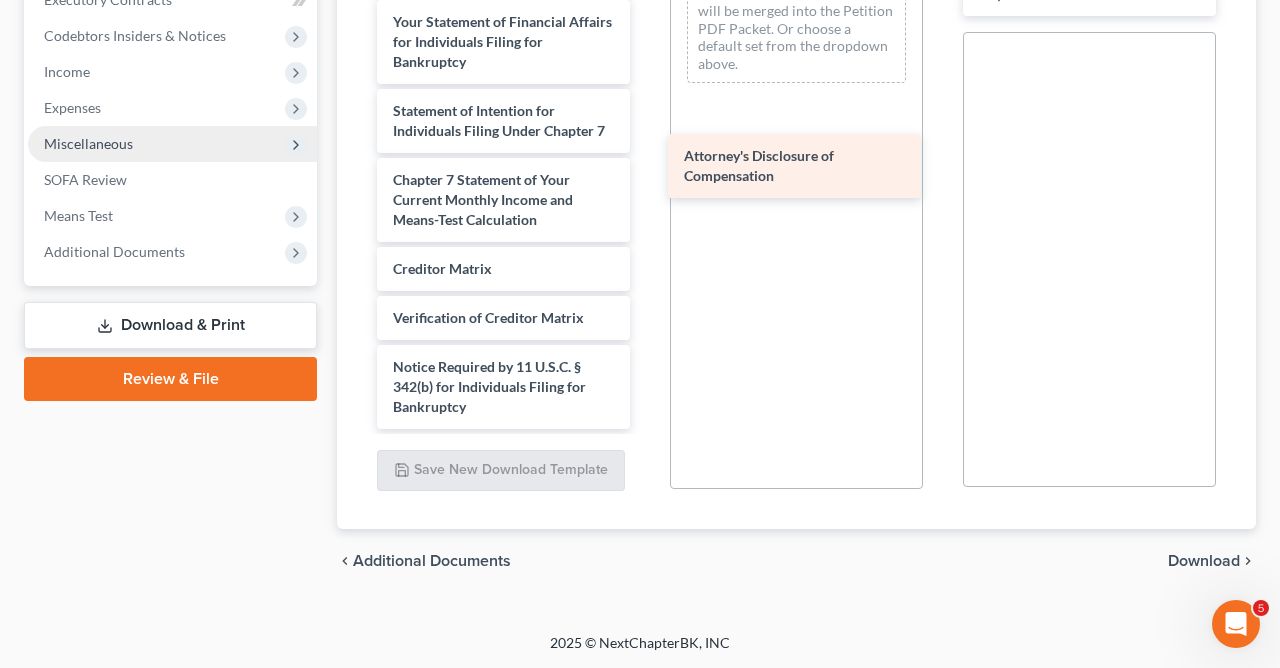 drag, startPoint x: 528, startPoint y: 396, endPoint x: 819, endPoint y: 167, distance: 370.29987 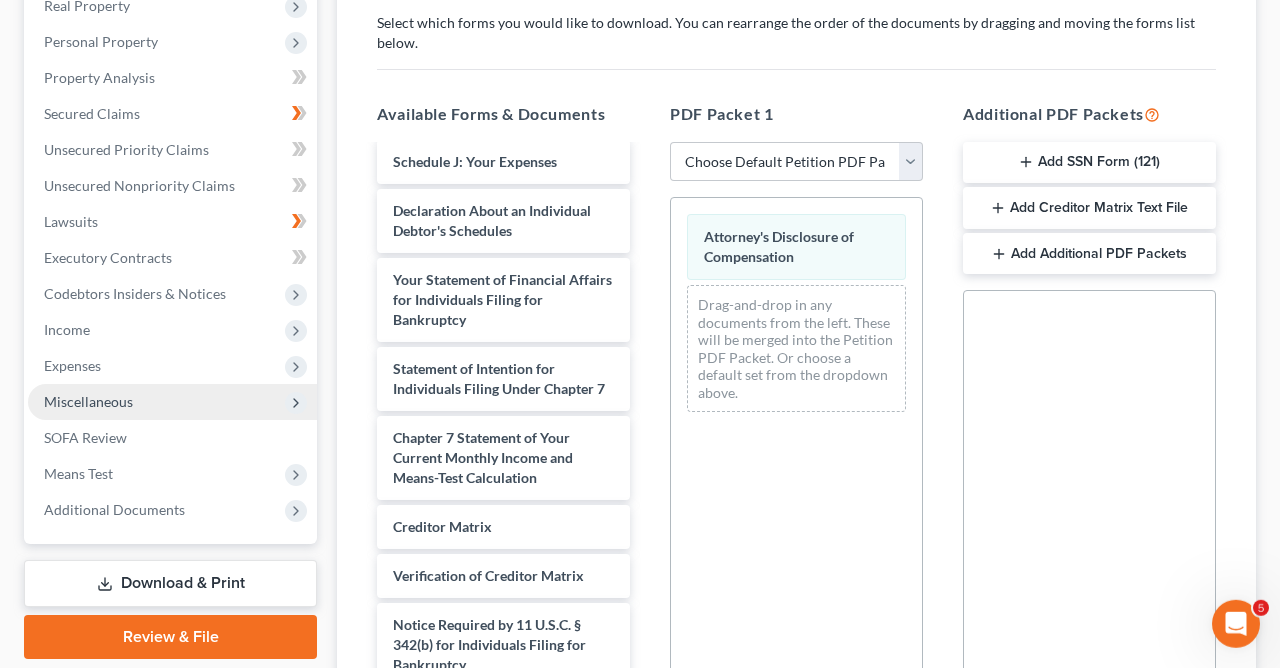 scroll, scrollTop: 259, scrollLeft: 0, axis: vertical 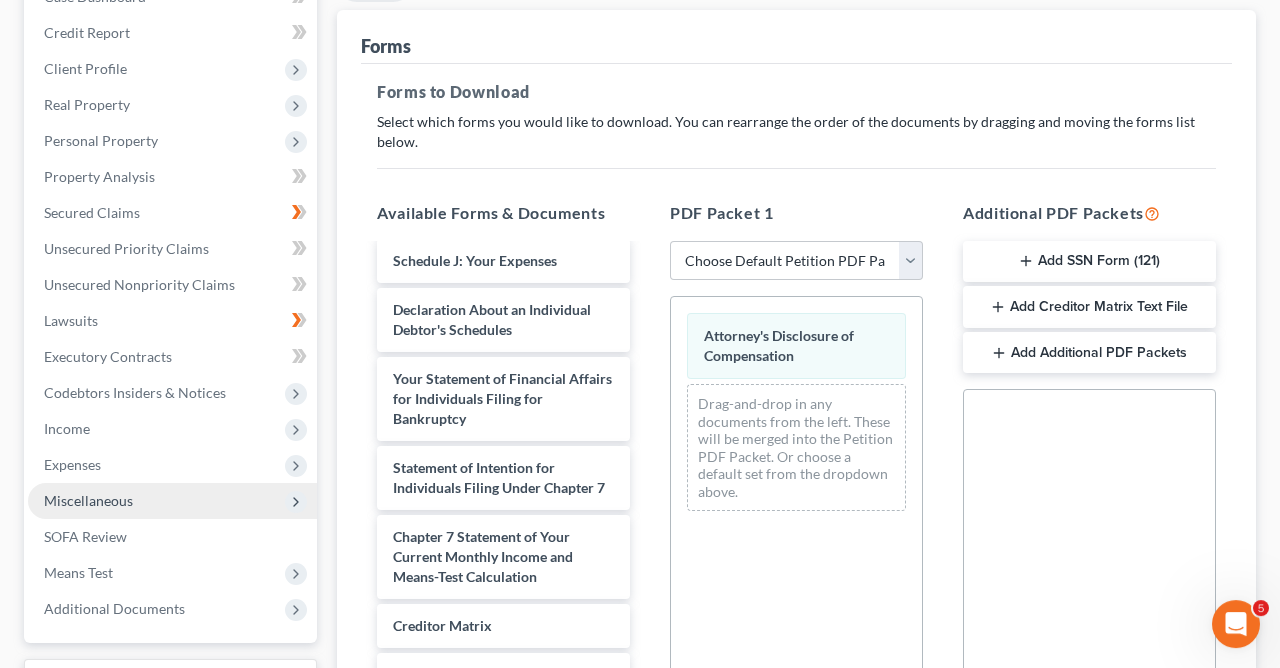 click 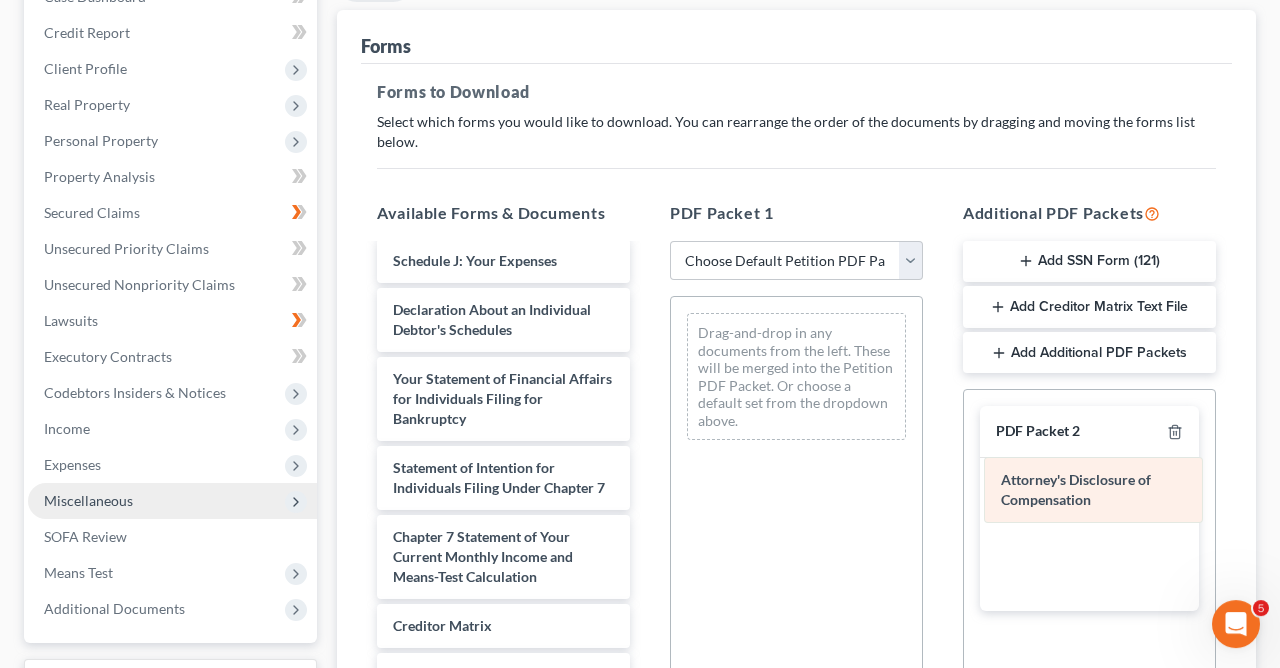 drag, startPoint x: 772, startPoint y: 333, endPoint x: 1069, endPoint y: 478, distance: 330.50568 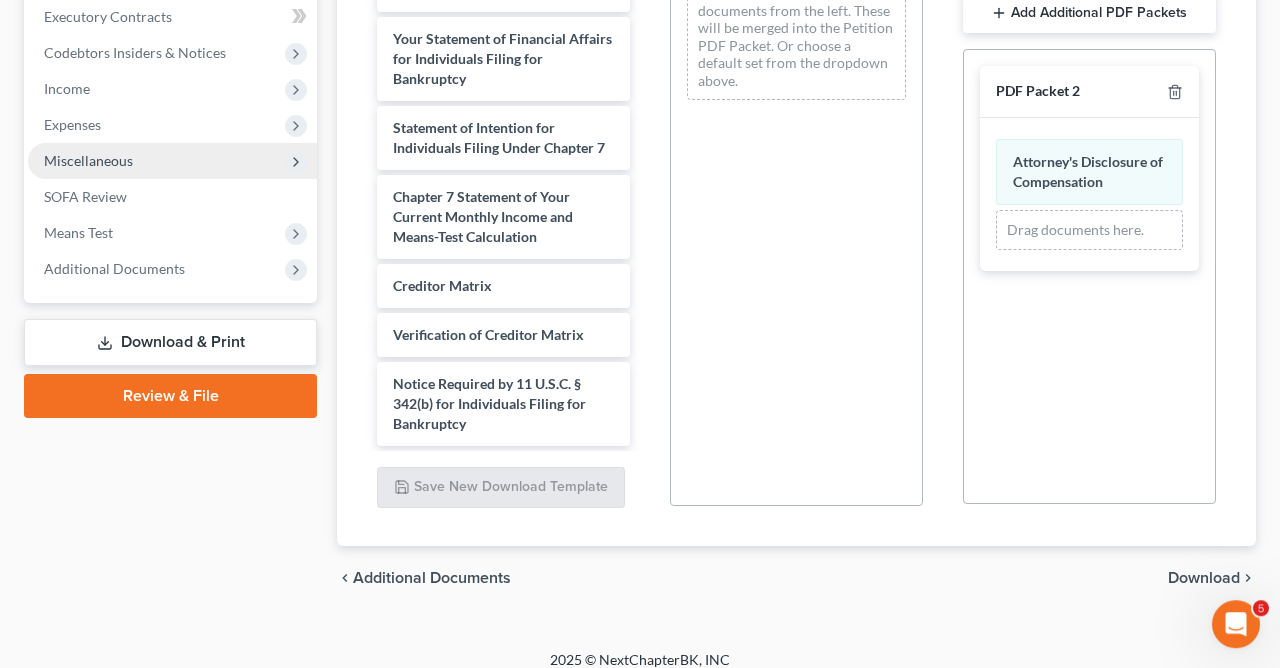 scroll, scrollTop: 586, scrollLeft: 0, axis: vertical 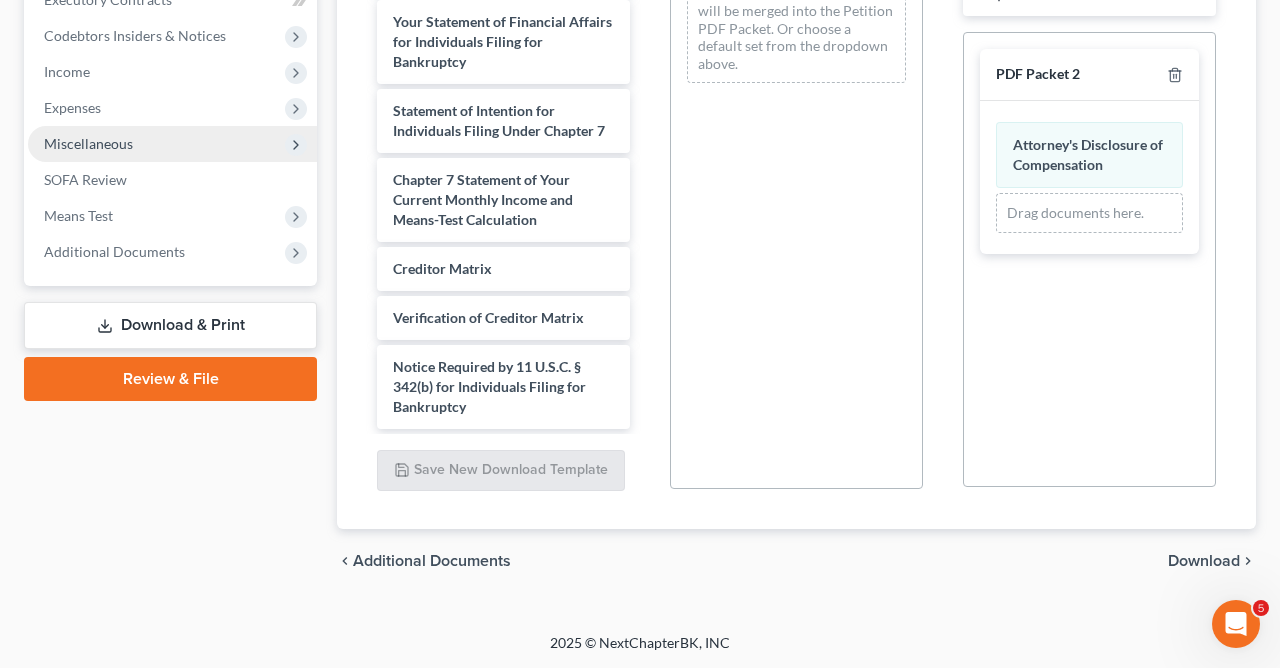 click on "Download" at bounding box center [1204, 561] 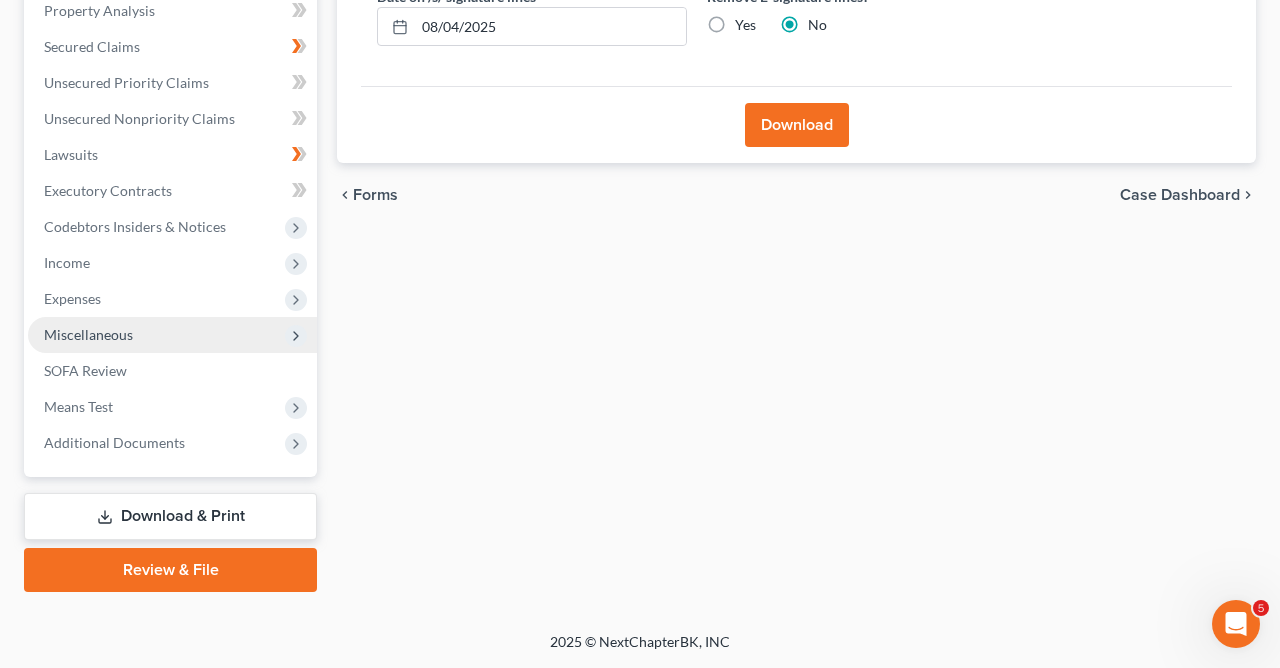 scroll, scrollTop: 393, scrollLeft: 0, axis: vertical 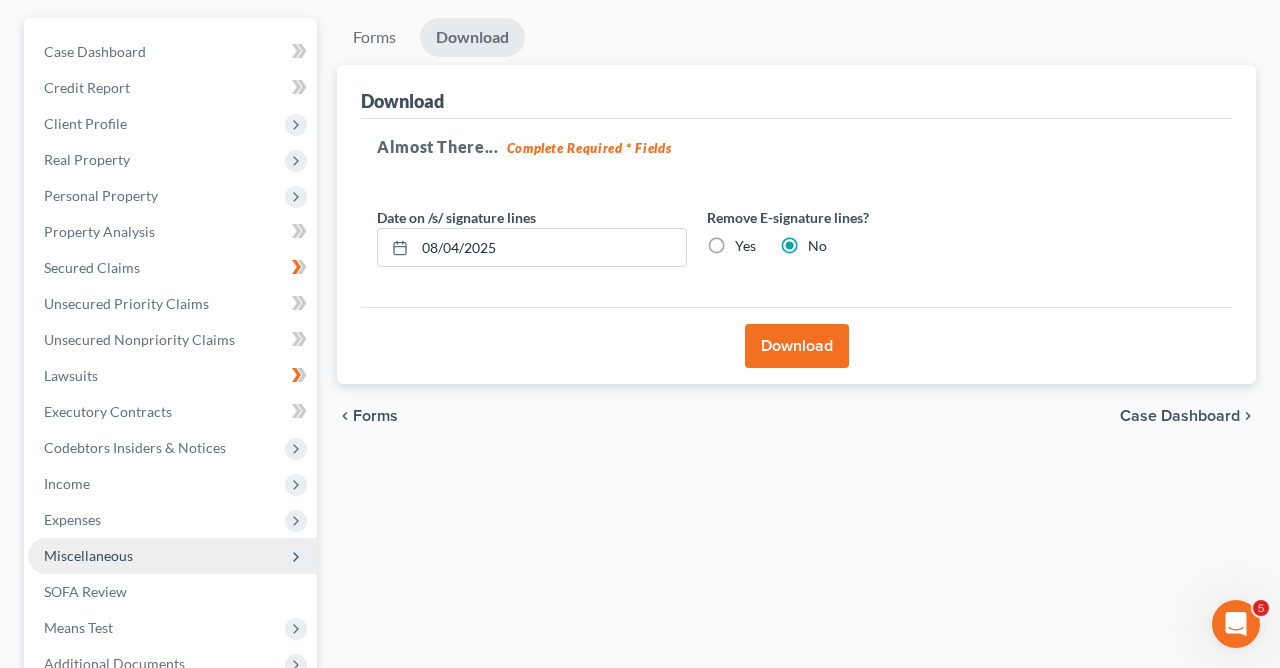 click on "Download" at bounding box center (797, 346) 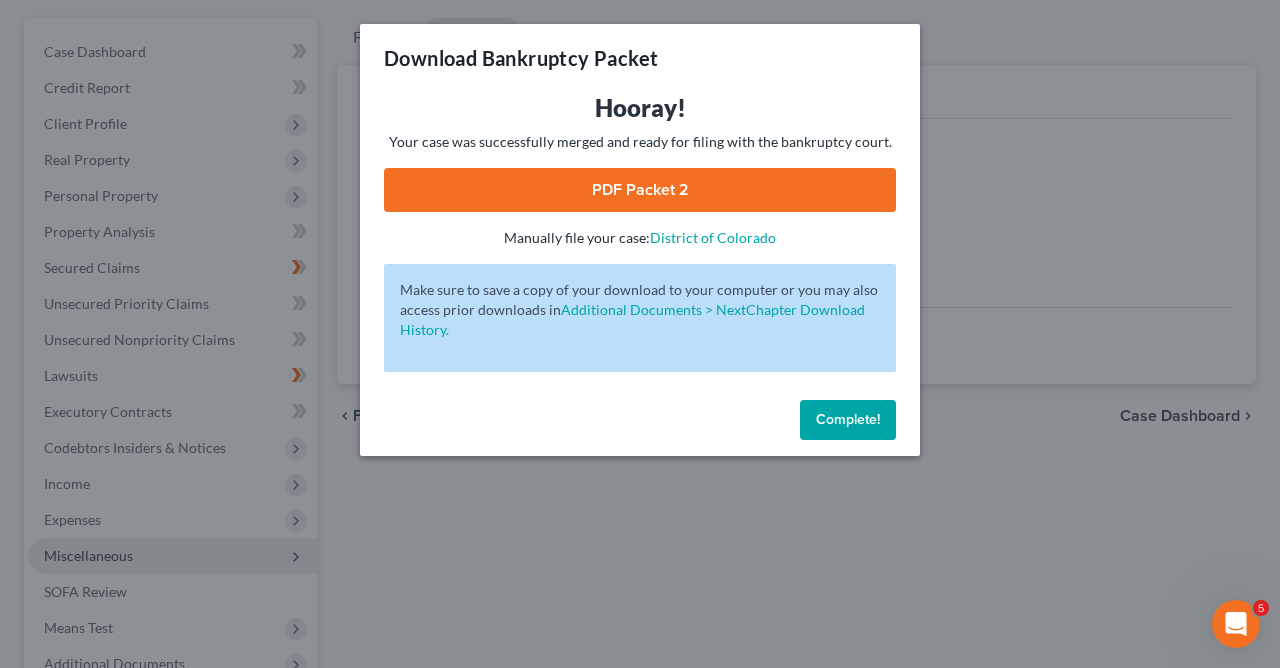 click on "Complete!" at bounding box center (848, 419) 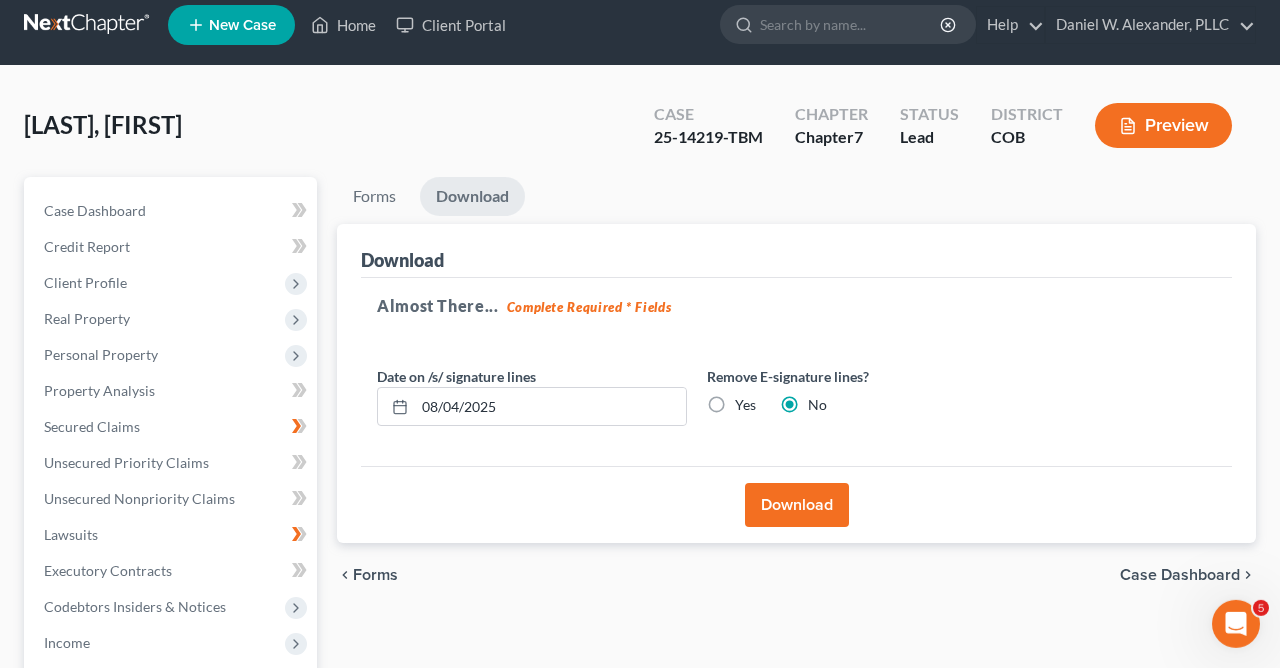 scroll, scrollTop: 0, scrollLeft: 0, axis: both 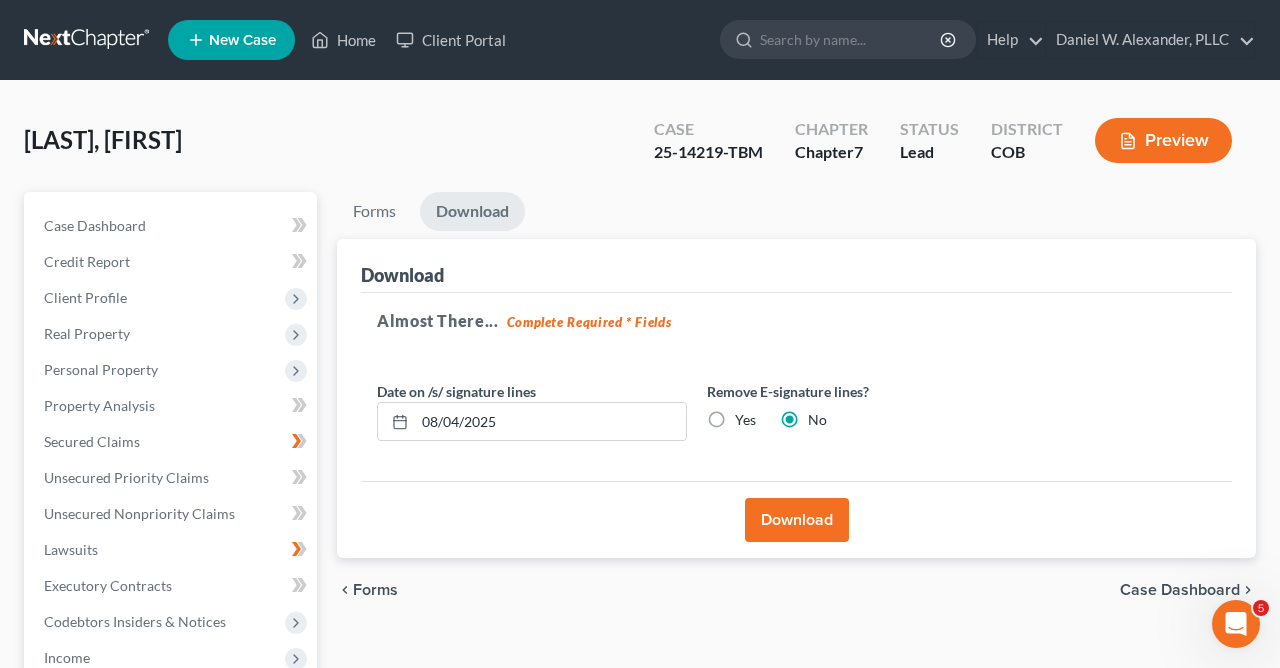 click on "Preview" at bounding box center [1163, 140] 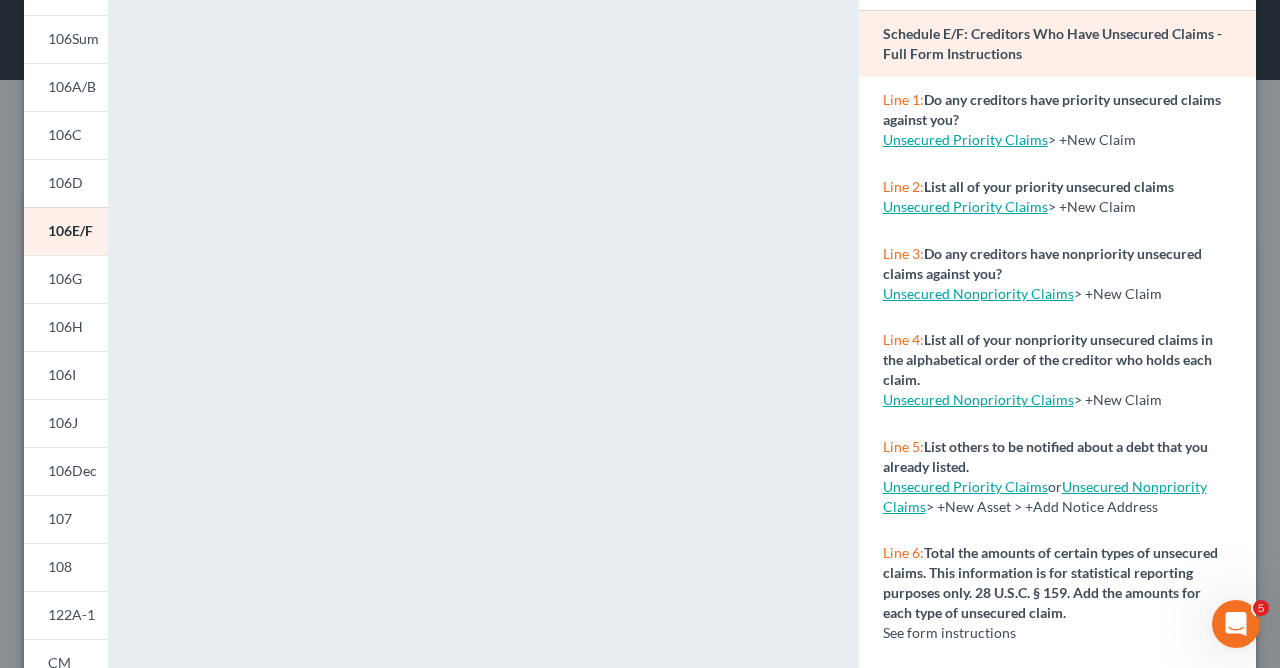 scroll, scrollTop: 460, scrollLeft: 0, axis: vertical 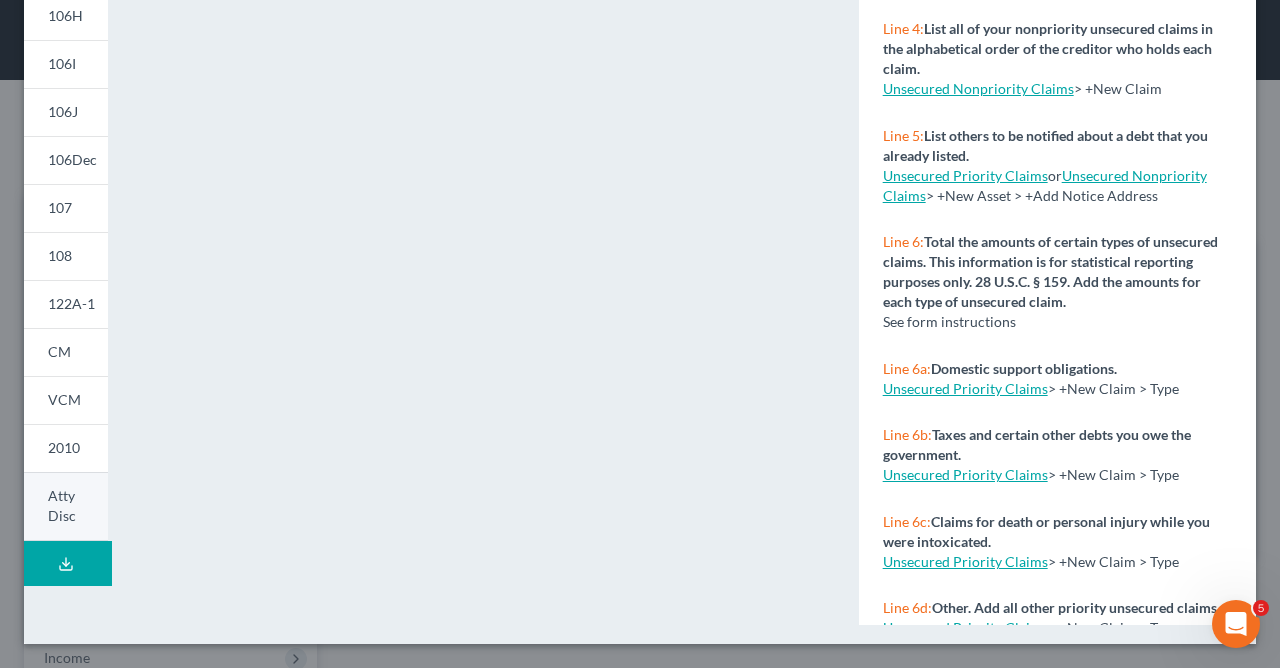 click on "Atty Disc" at bounding box center (62, 505) 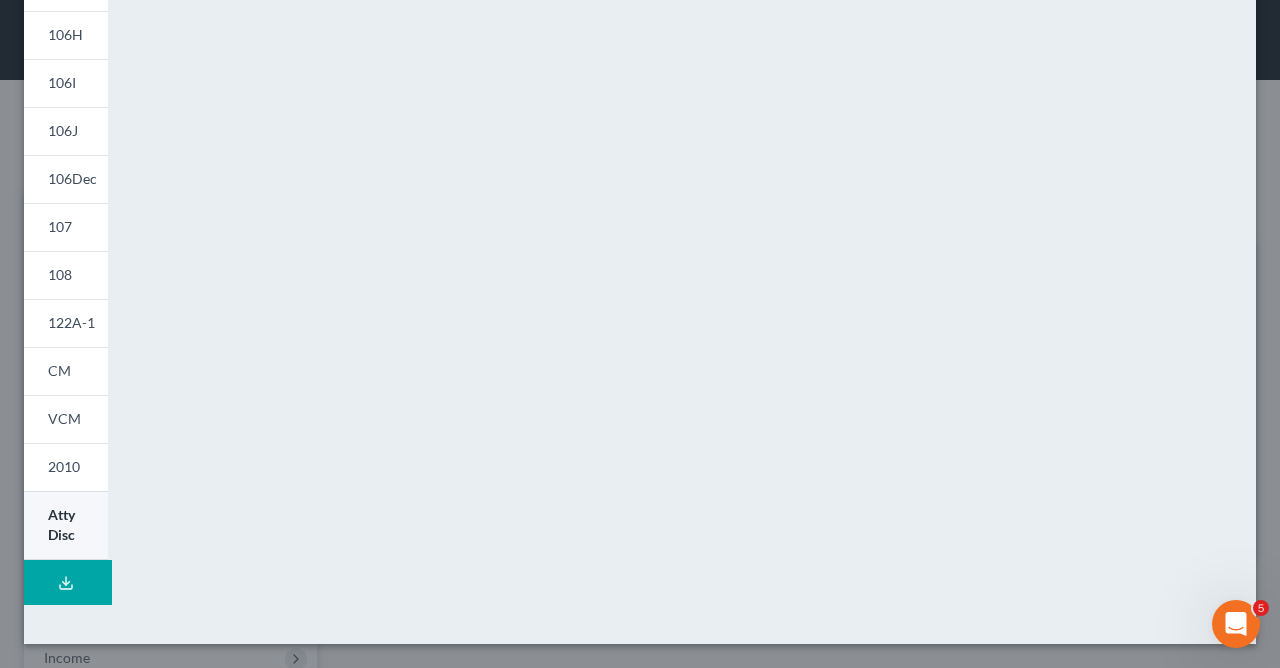 scroll, scrollTop: 442, scrollLeft: 0, axis: vertical 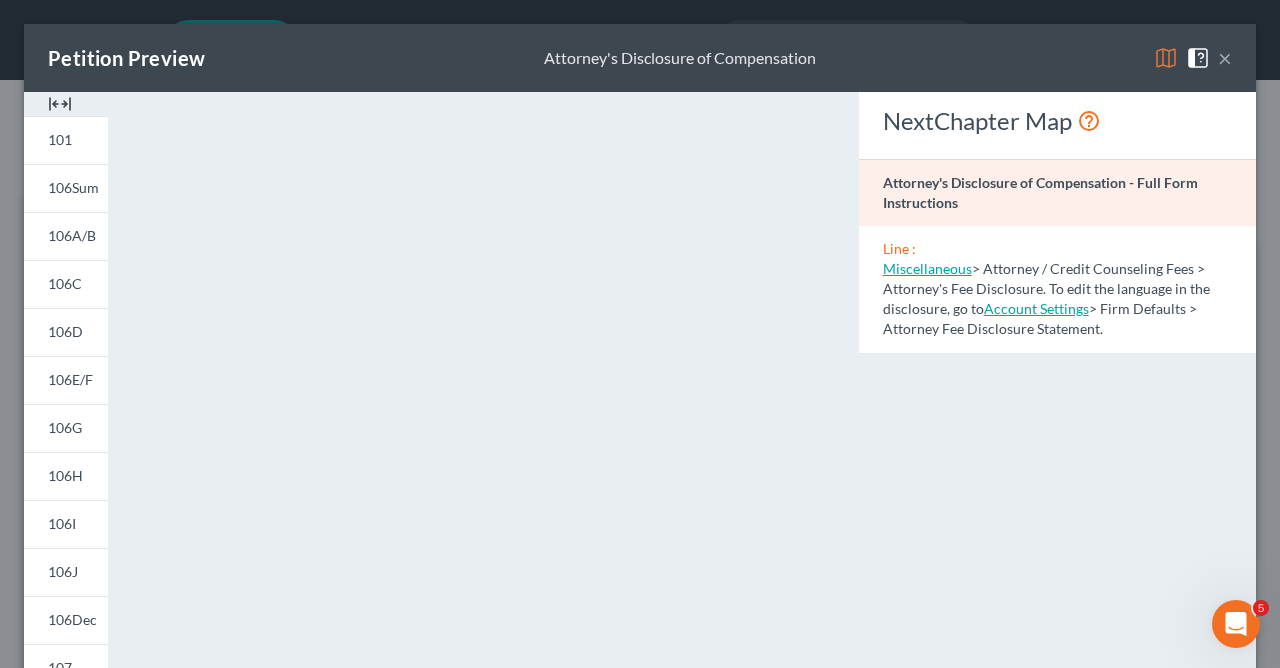 click on "×" at bounding box center (1225, 58) 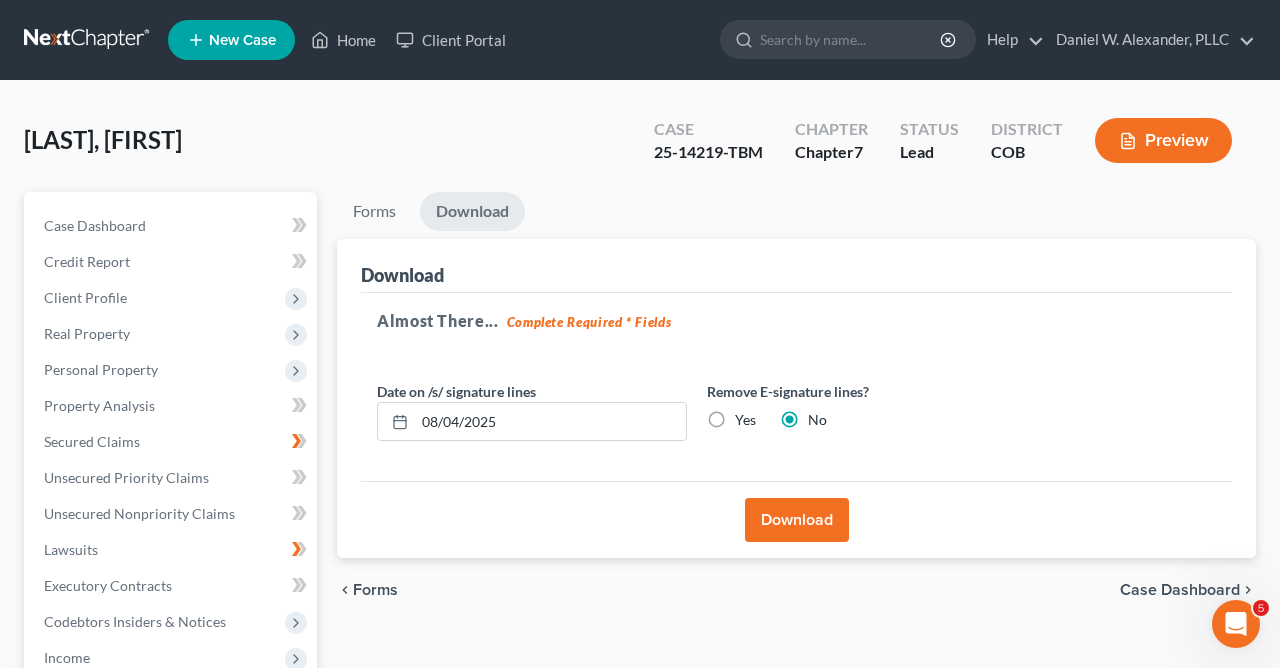 click on "Case Dashboard" at bounding box center [1180, 590] 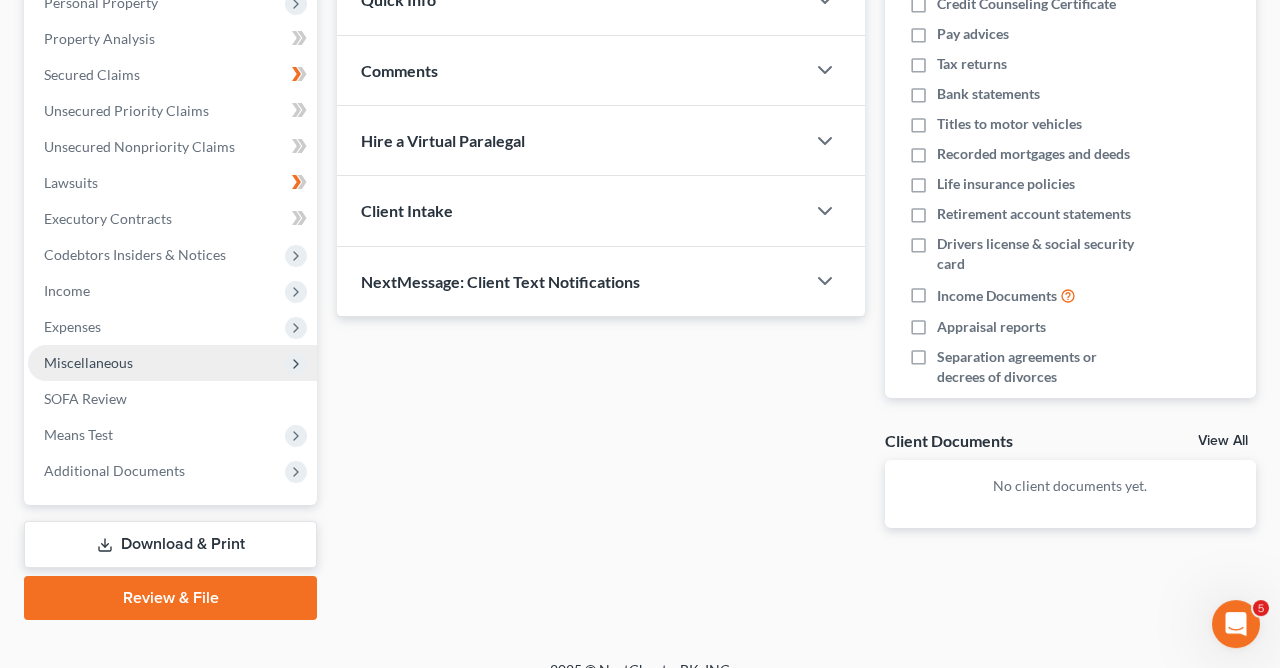 scroll, scrollTop: 372, scrollLeft: 0, axis: vertical 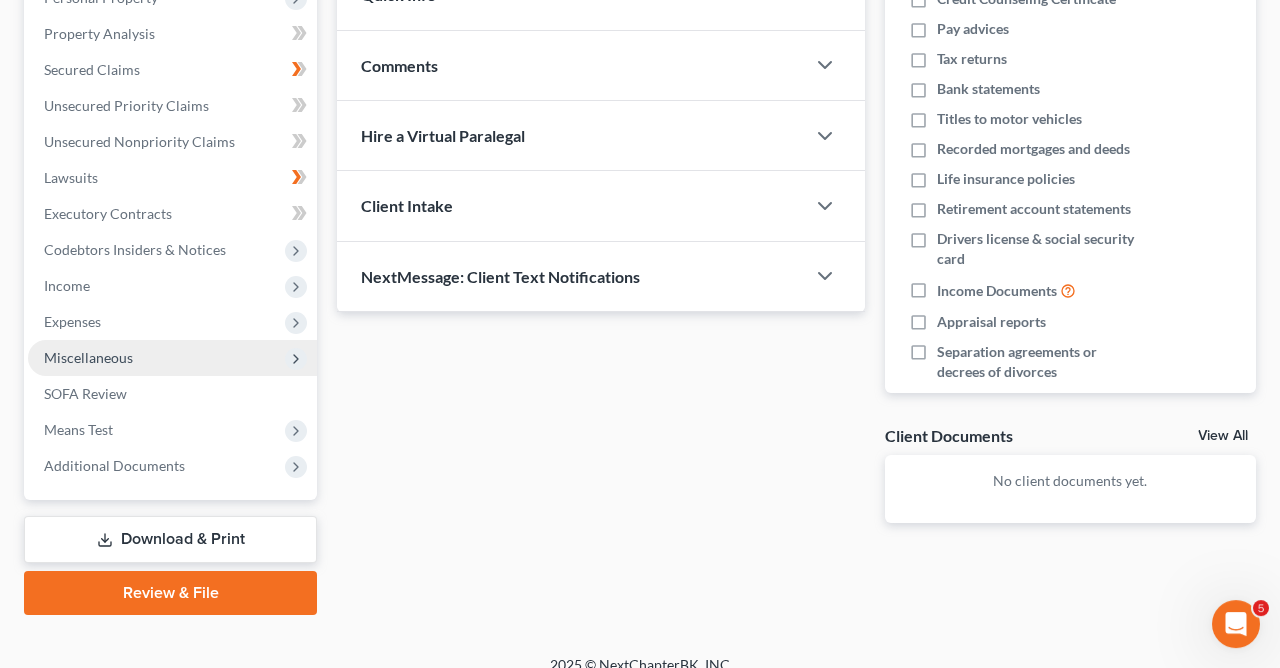click on "Download & Print" at bounding box center (170, 539) 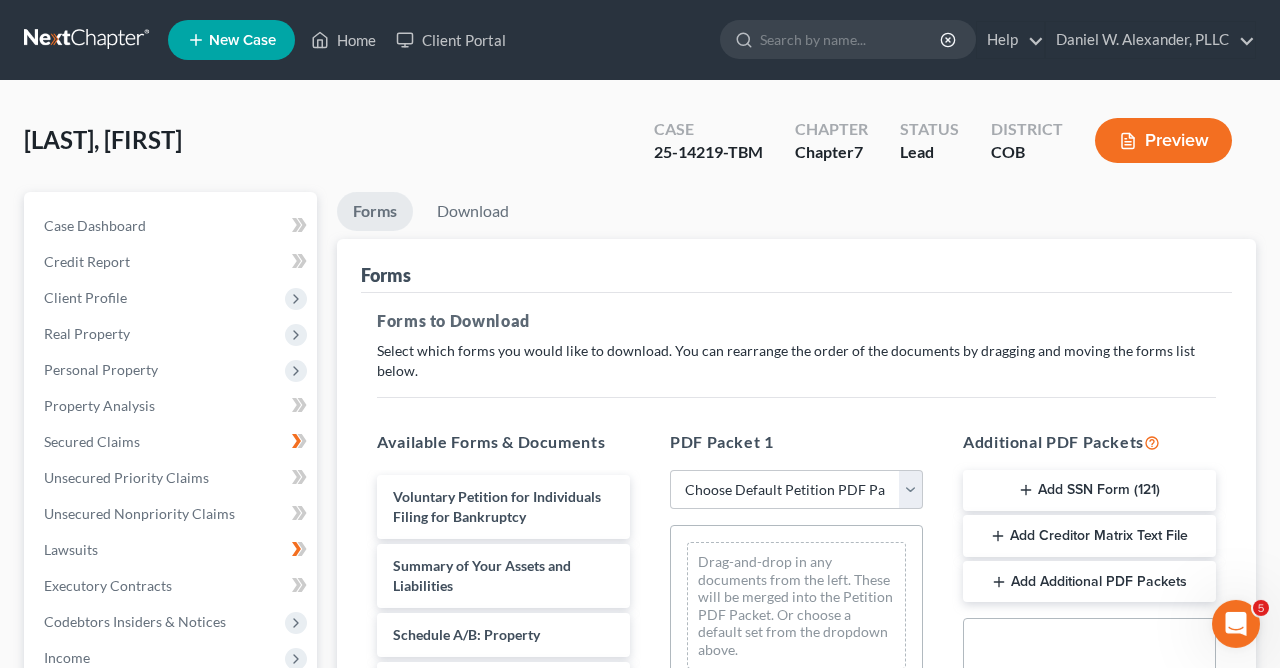 scroll, scrollTop: 0, scrollLeft: 0, axis: both 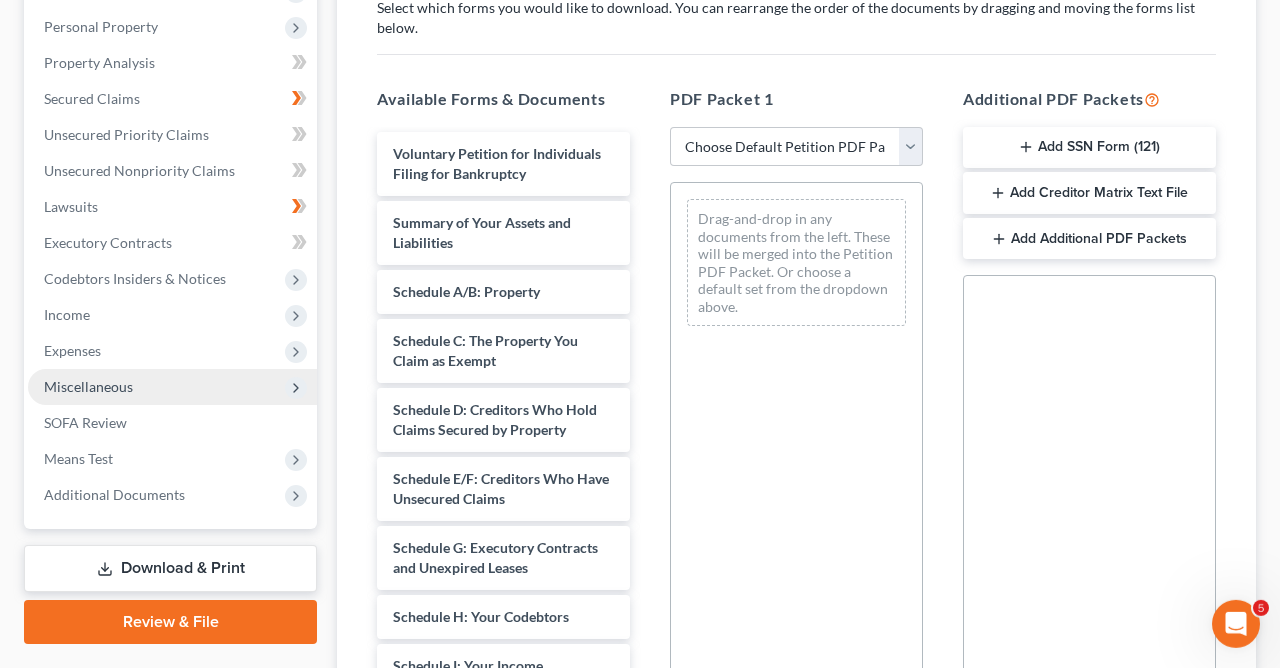 click 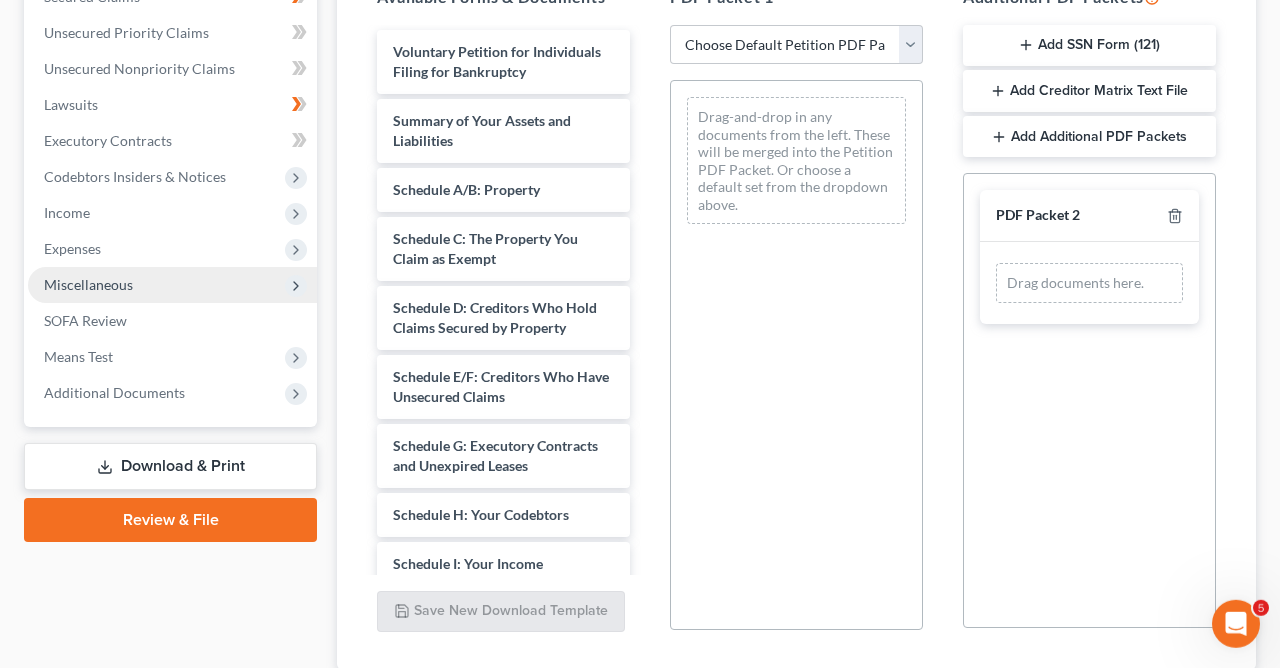 scroll, scrollTop: 496, scrollLeft: 0, axis: vertical 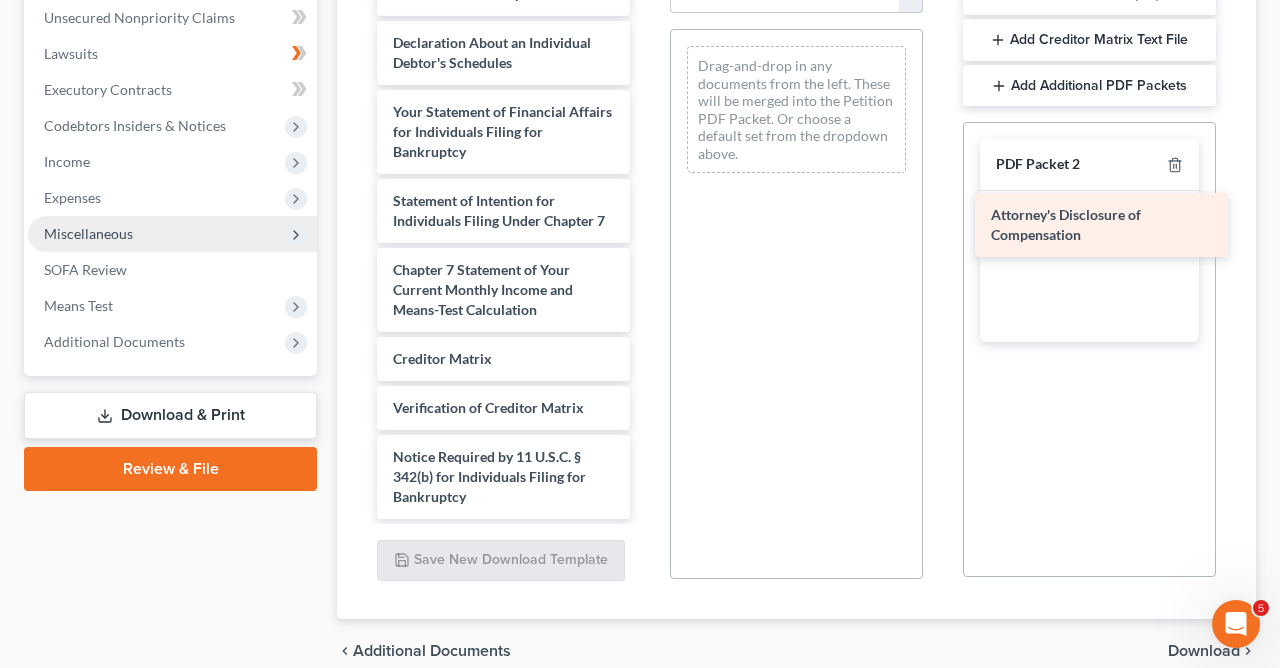 drag, startPoint x: 461, startPoint y: 501, endPoint x: 1058, endPoint y: 241, distance: 651.1597 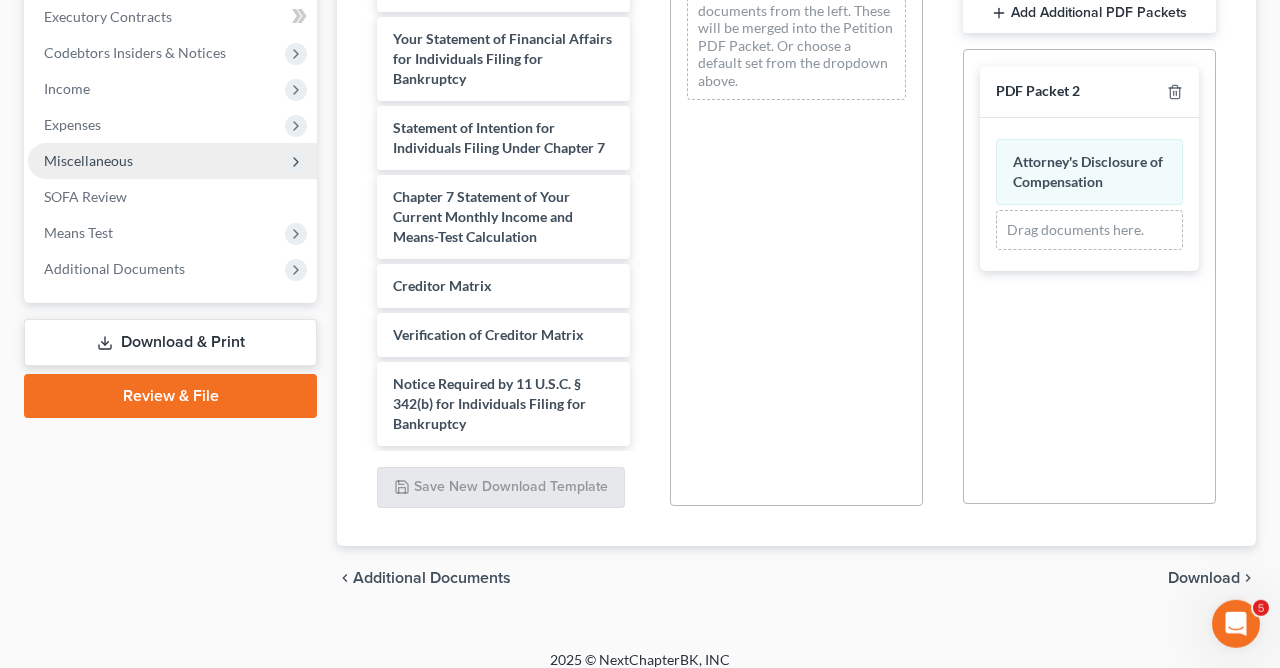 scroll, scrollTop: 586, scrollLeft: 0, axis: vertical 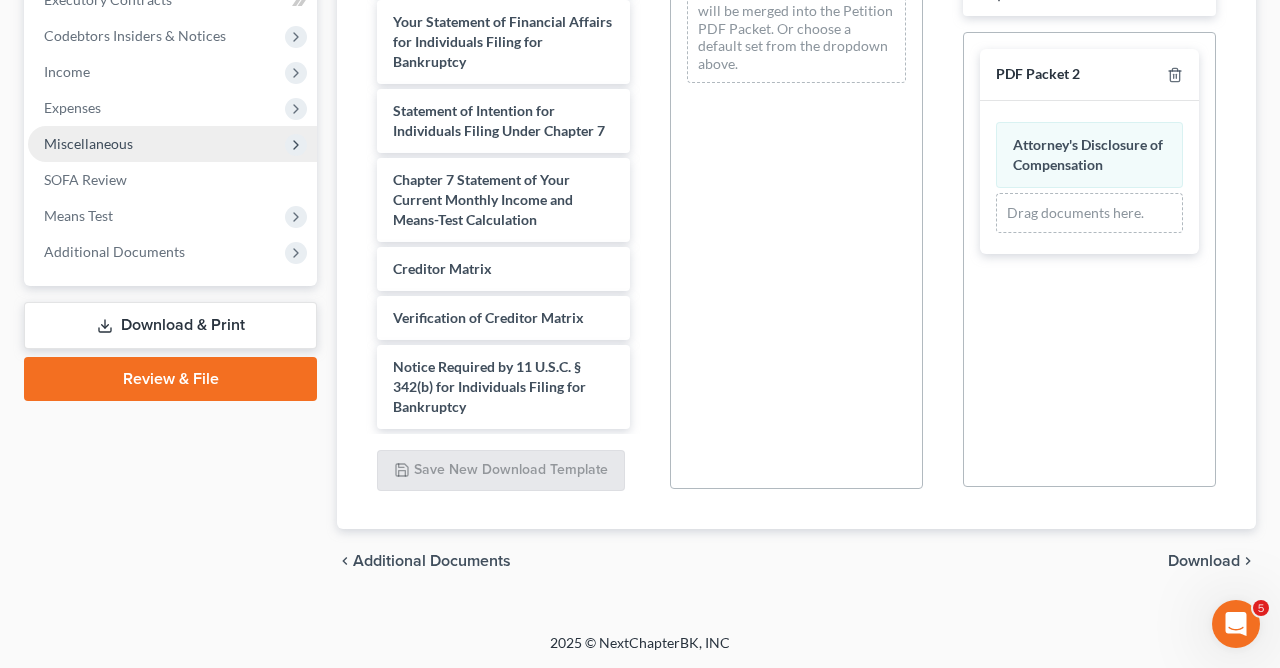 click on "Download" at bounding box center [1204, 561] 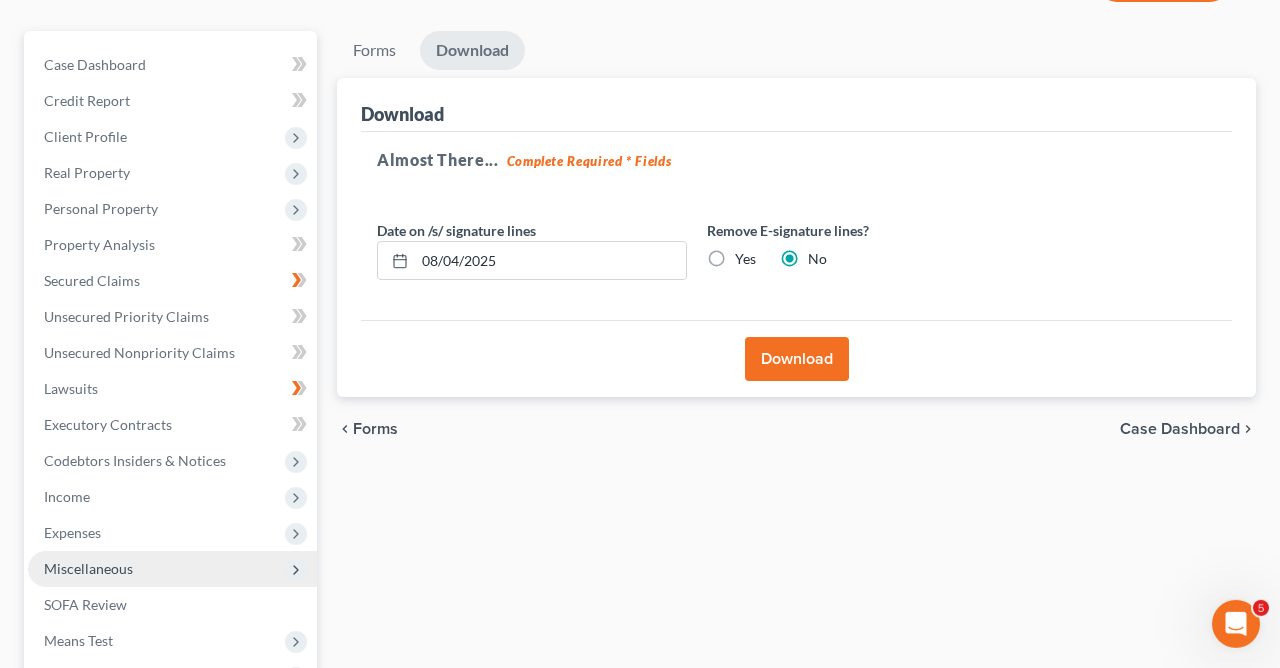scroll, scrollTop: 134, scrollLeft: 0, axis: vertical 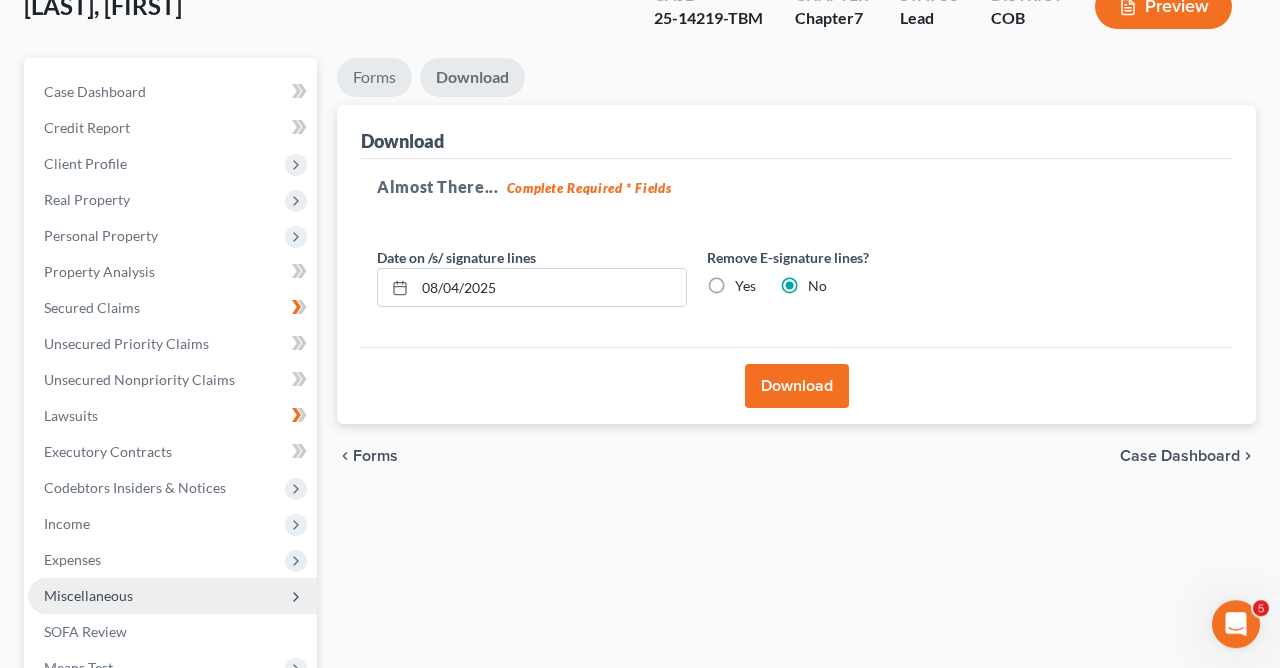 click on "Forms" at bounding box center [374, 77] 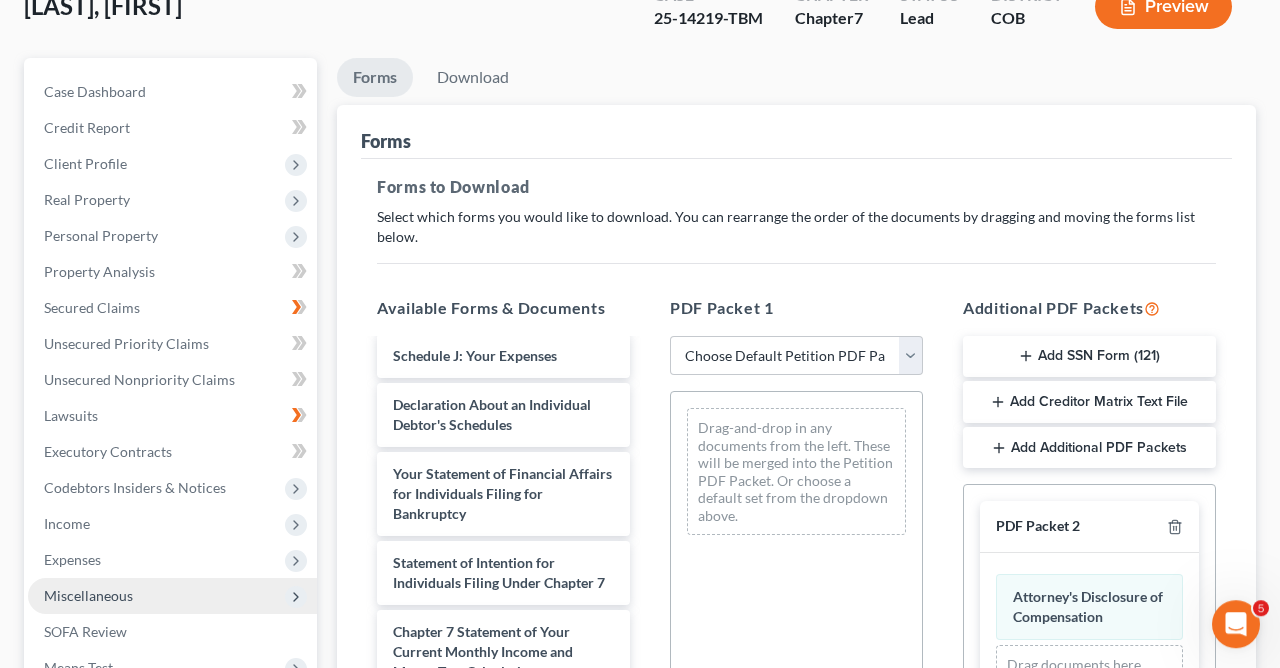 scroll, scrollTop: 568, scrollLeft: 0, axis: vertical 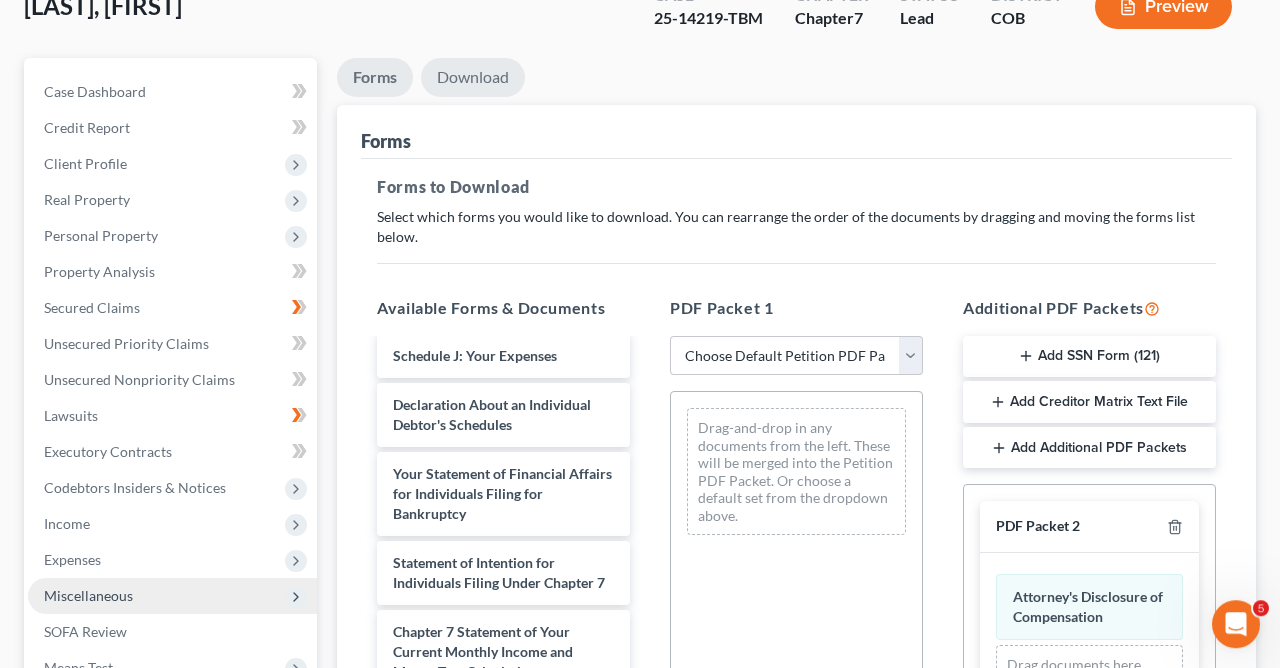 click on "Download" at bounding box center (473, 77) 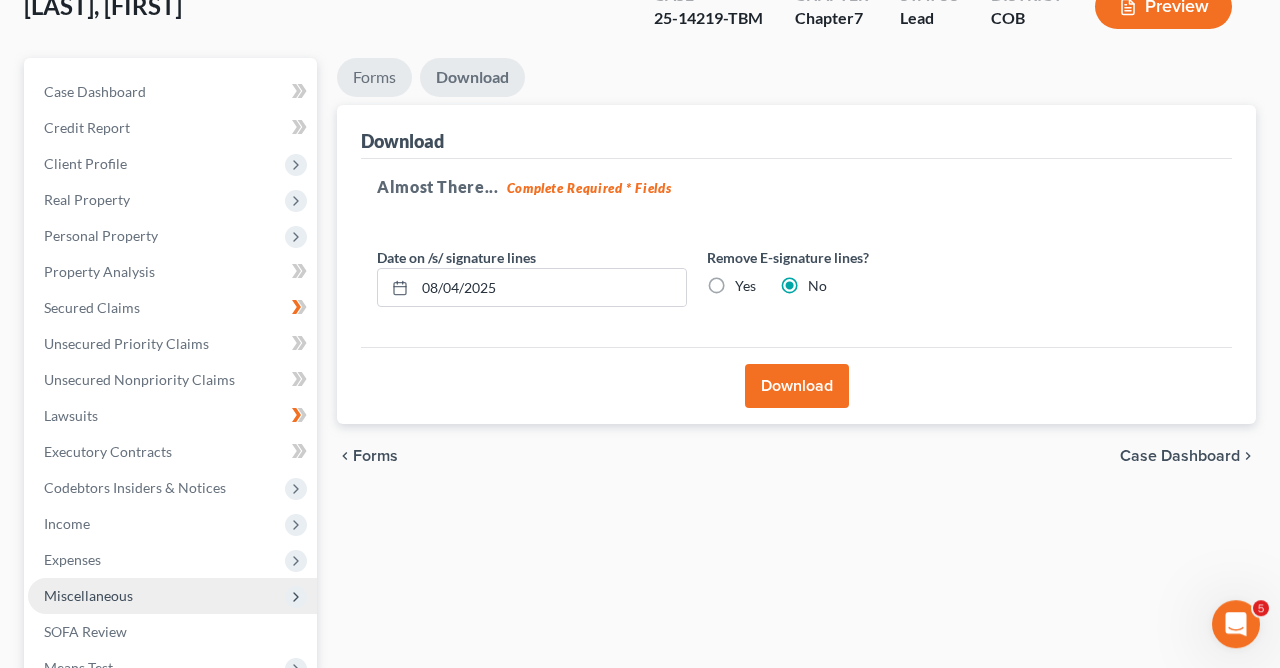 click on "Forms" at bounding box center [374, 77] 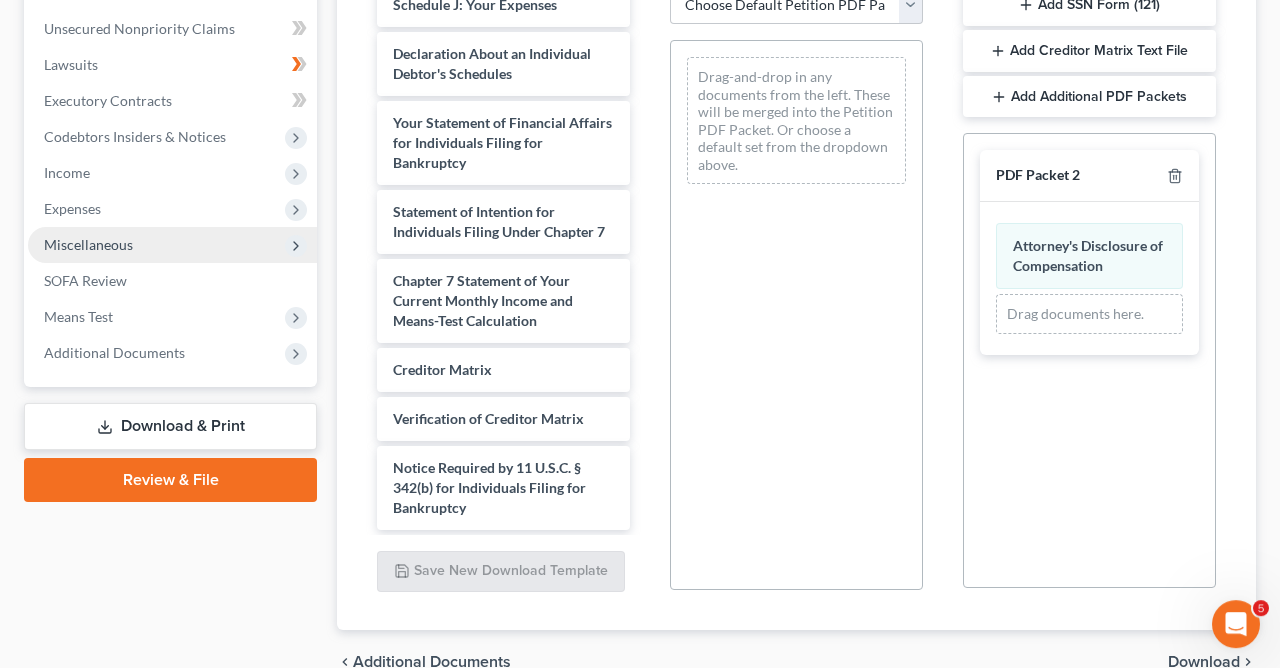 scroll, scrollTop: 586, scrollLeft: 0, axis: vertical 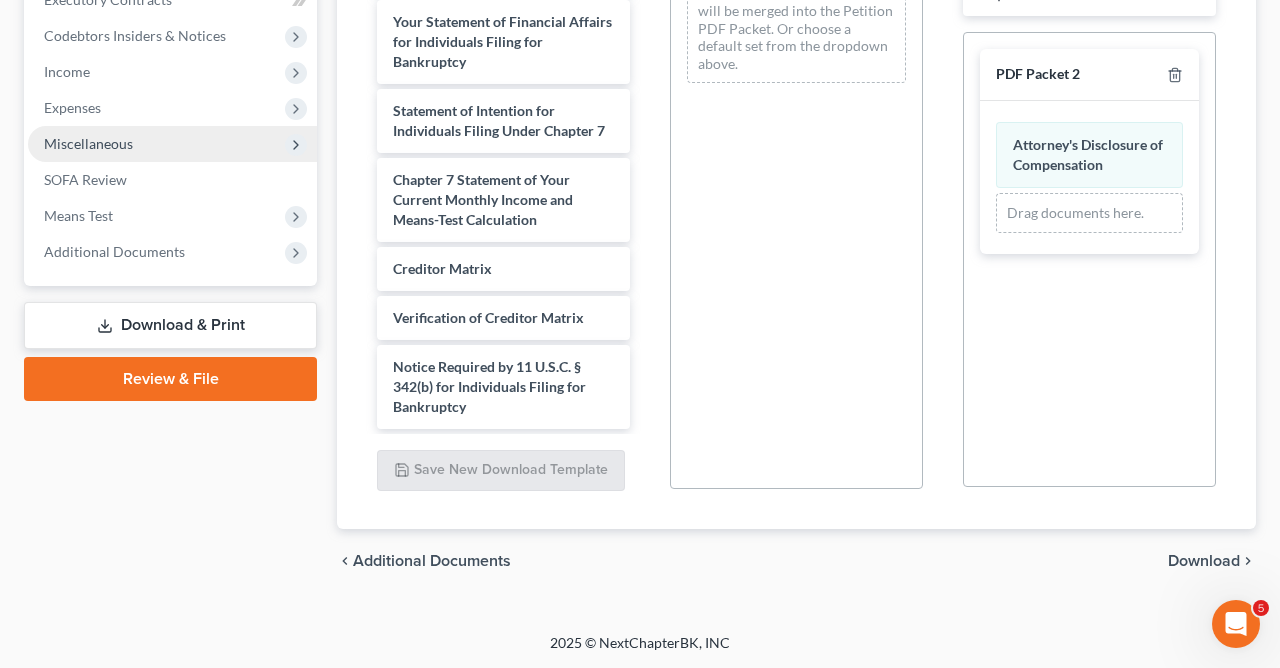 click on "Download" at bounding box center [1204, 561] 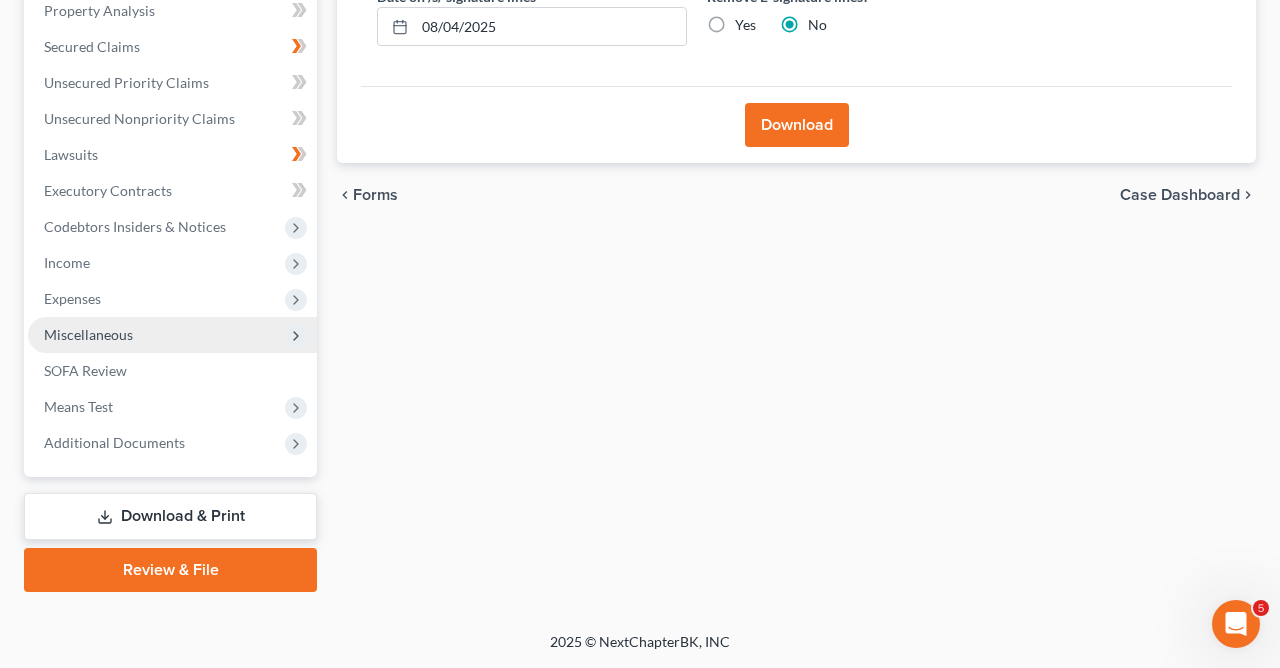 scroll, scrollTop: 393, scrollLeft: 0, axis: vertical 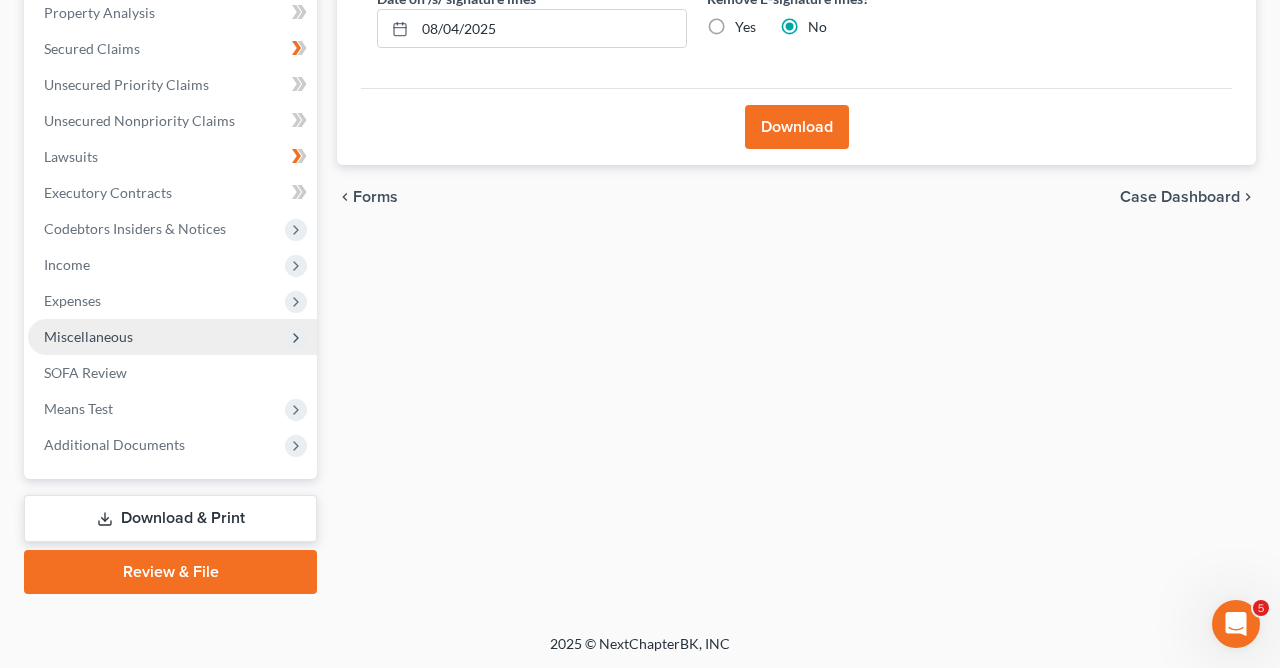 click on "Download" at bounding box center [797, 127] 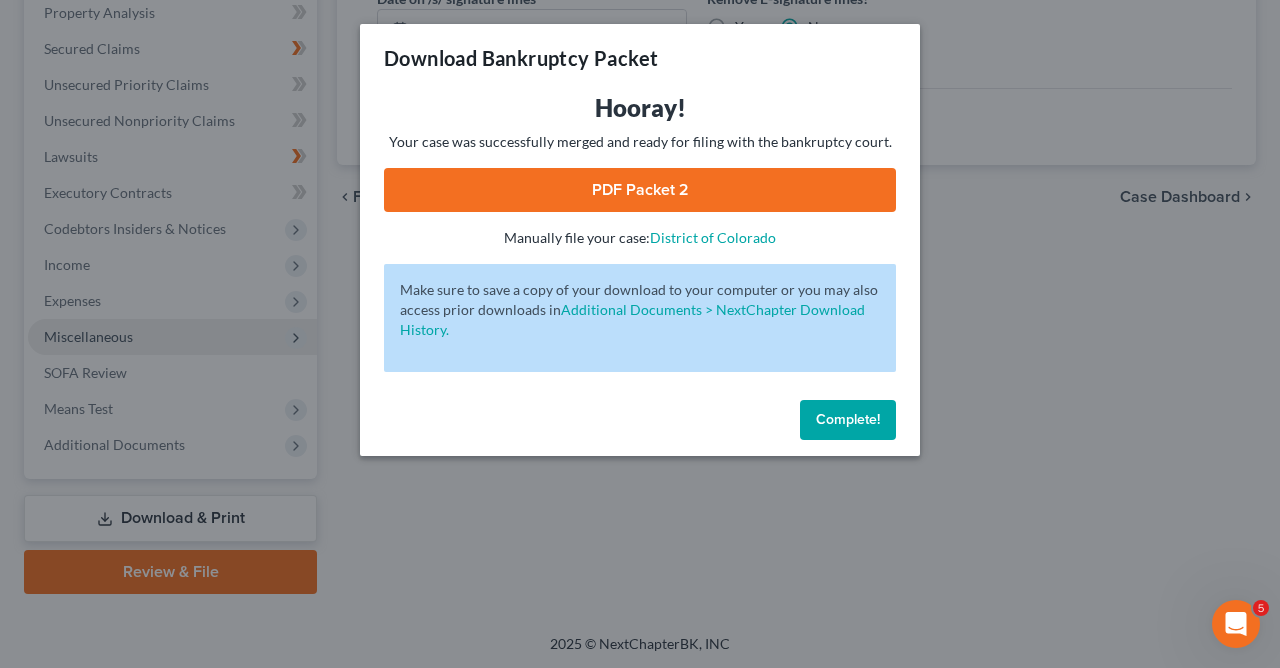 click on "PDF Packet 2" at bounding box center [640, 190] 